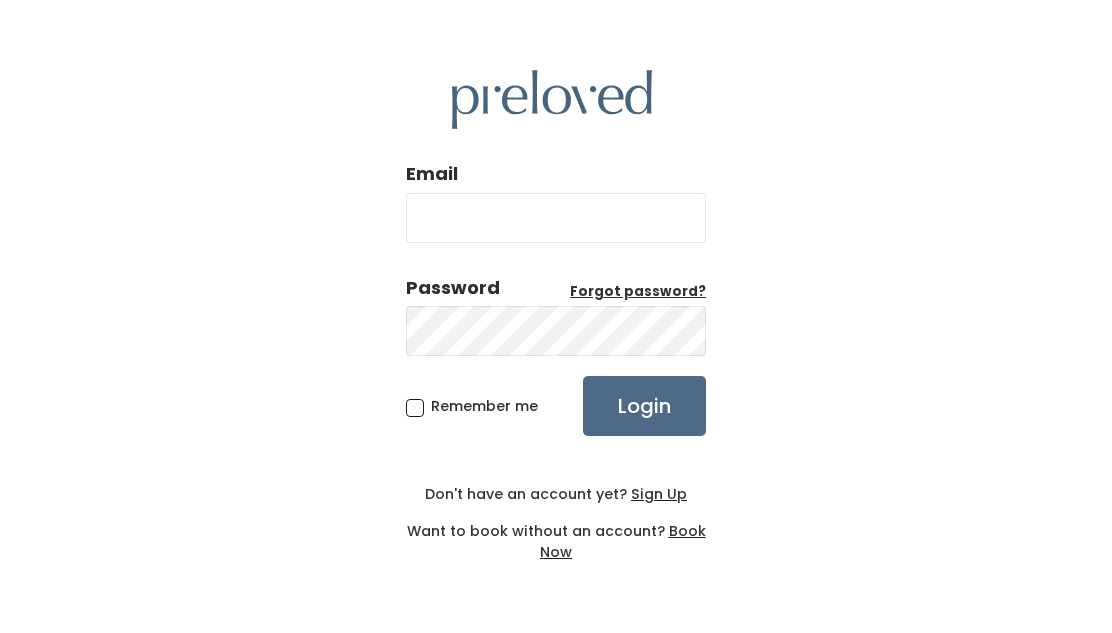 scroll, scrollTop: 0, scrollLeft: 0, axis: both 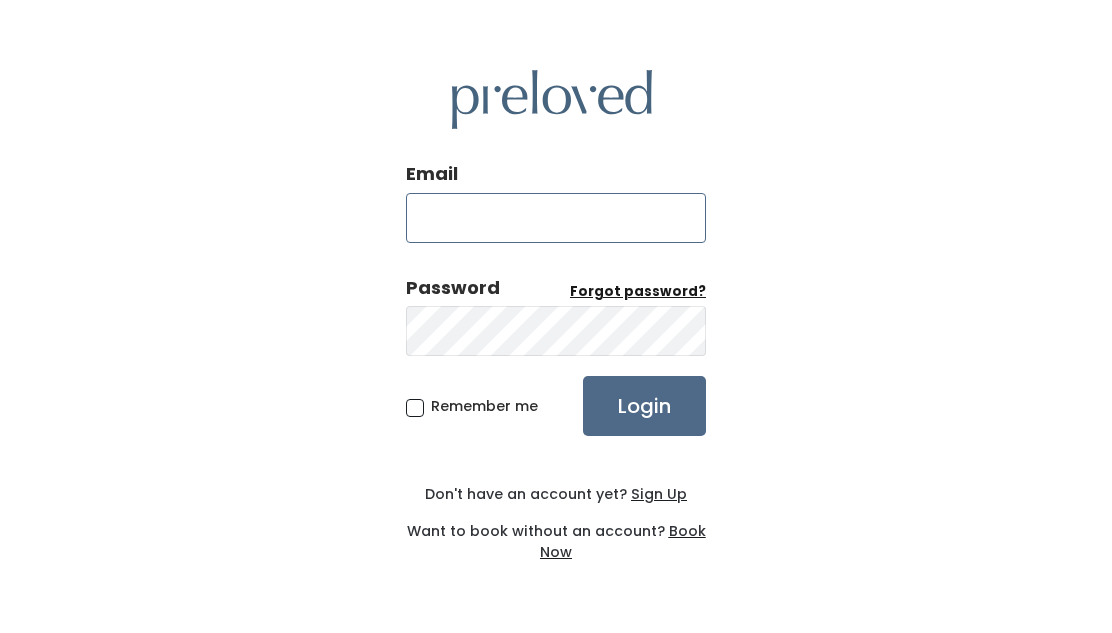 type on "[EMAIL]" 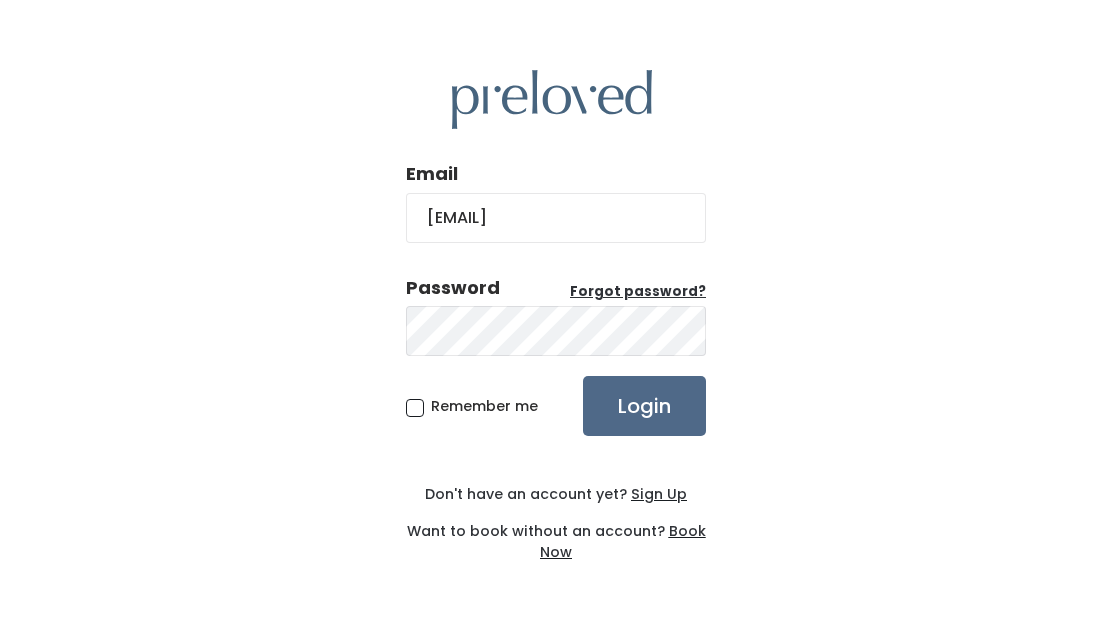 click on "Email
[EMAIL]
Password
Forgot password?
Remember me
Login
Don't have an account yet?
Sign Up
Want to book without an account?
Book Now" at bounding box center [556, 316] 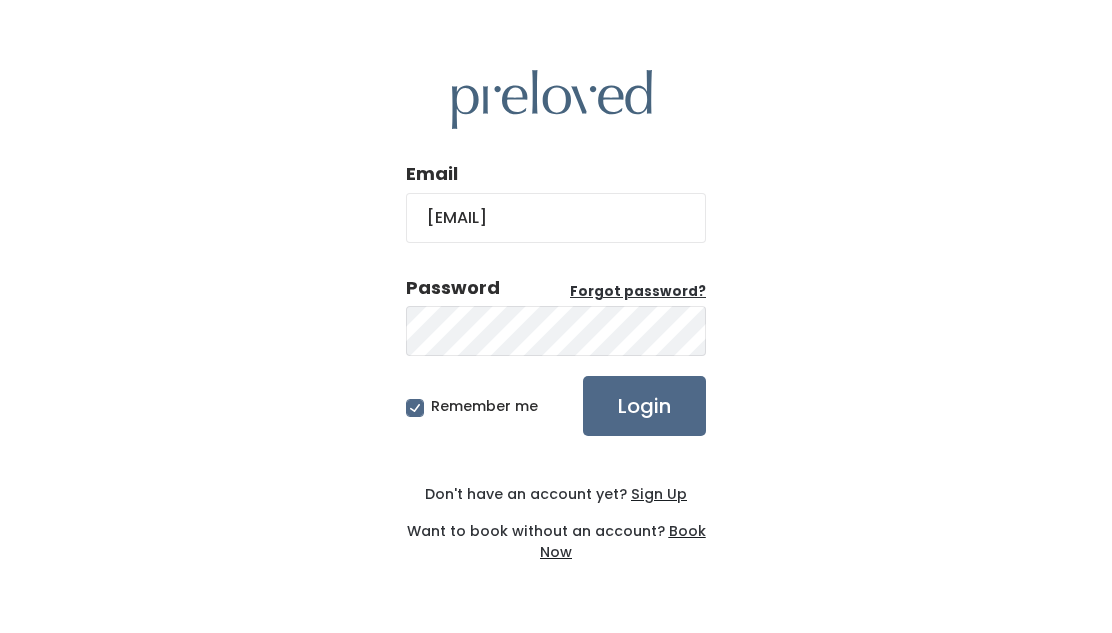 click on "Email
[EMAIL]
Password
Forgot password?
Remember me
Login
Don't have an account yet?
Sign Up
Want to book without an account?
Book Now" at bounding box center [556, 317] 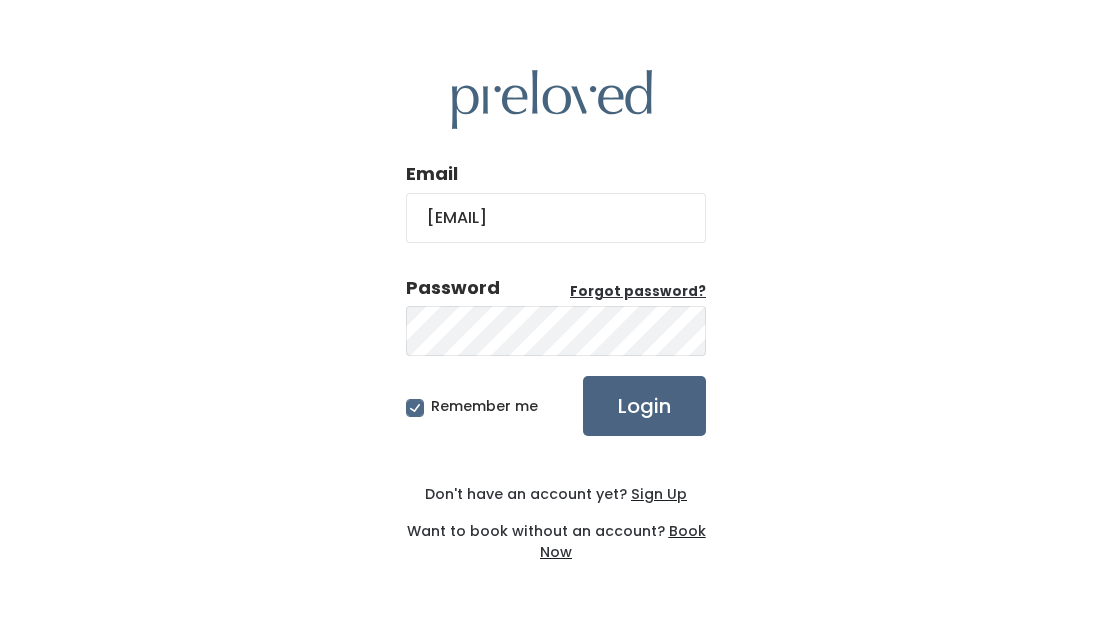 click on "Login" at bounding box center (644, 406) 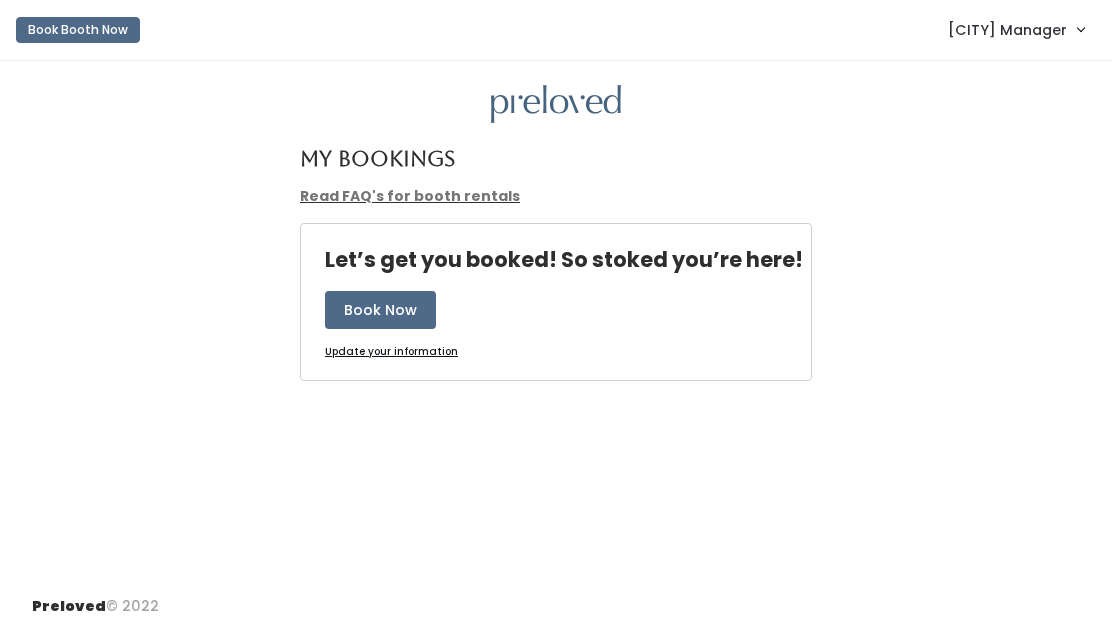 scroll, scrollTop: 0, scrollLeft: 0, axis: both 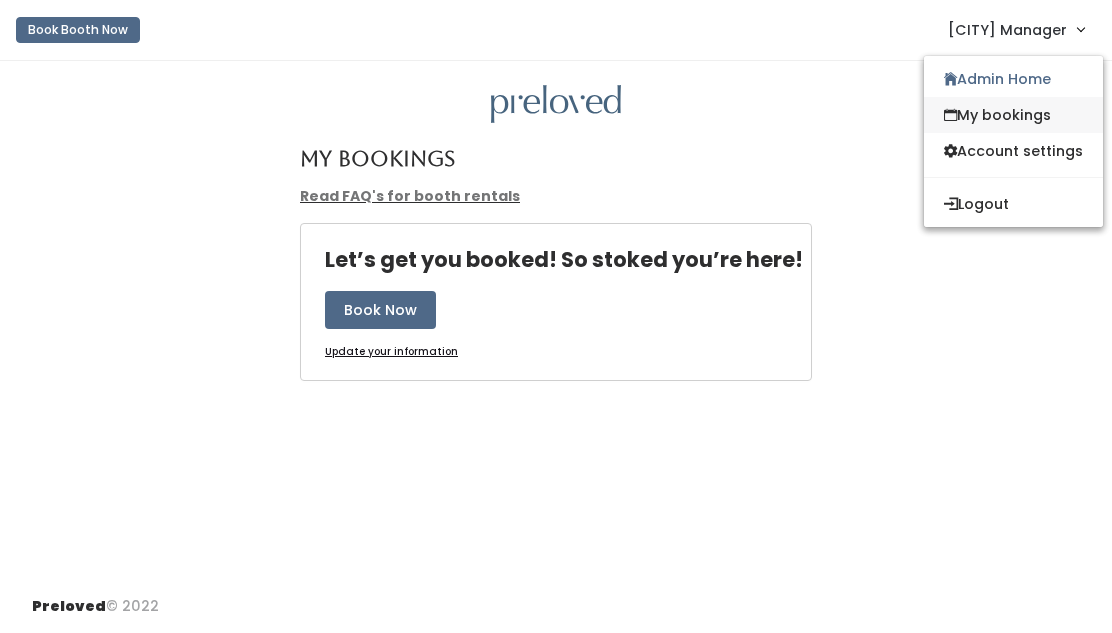 click on "My bookings" at bounding box center [1013, 115] 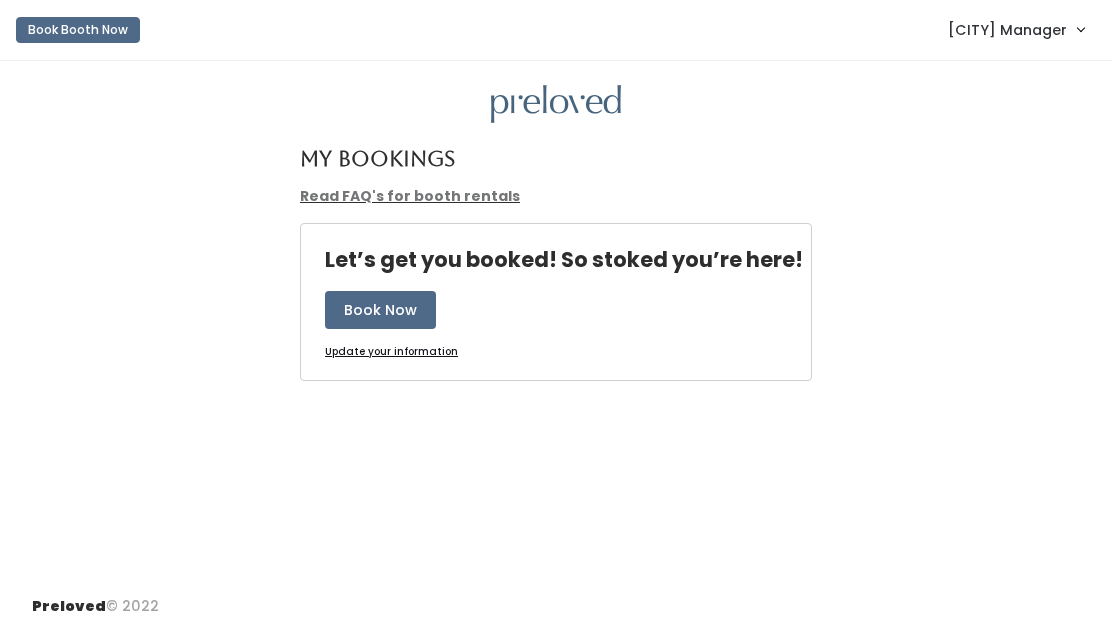scroll, scrollTop: 0, scrollLeft: 0, axis: both 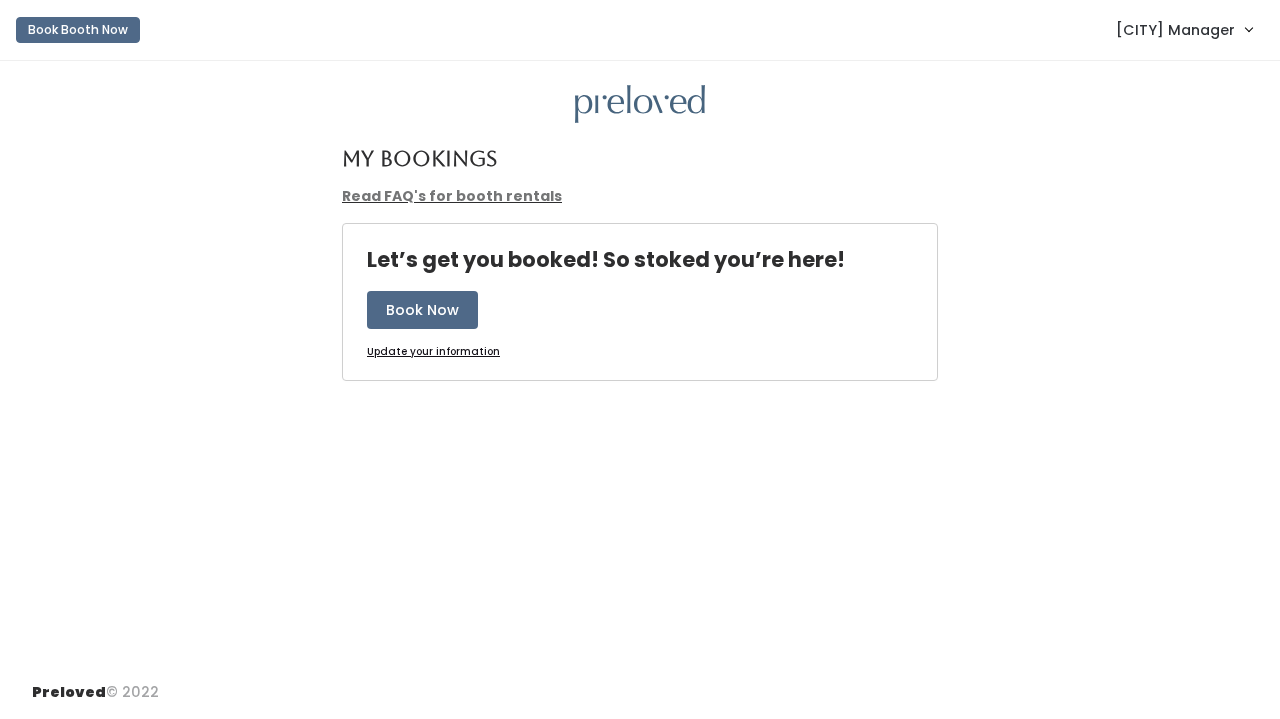 click on "[FIRST] [LAST] Manager" at bounding box center (1175, 30) 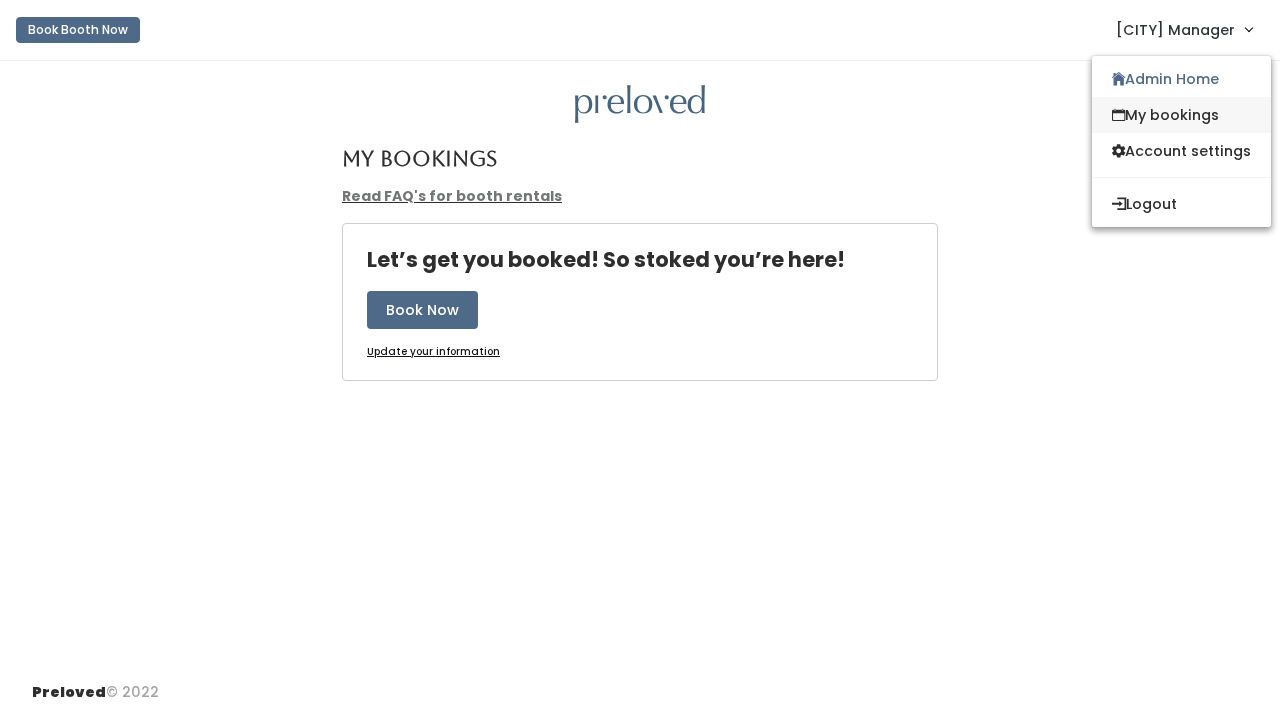 click on "My bookings" at bounding box center (1181, 115) 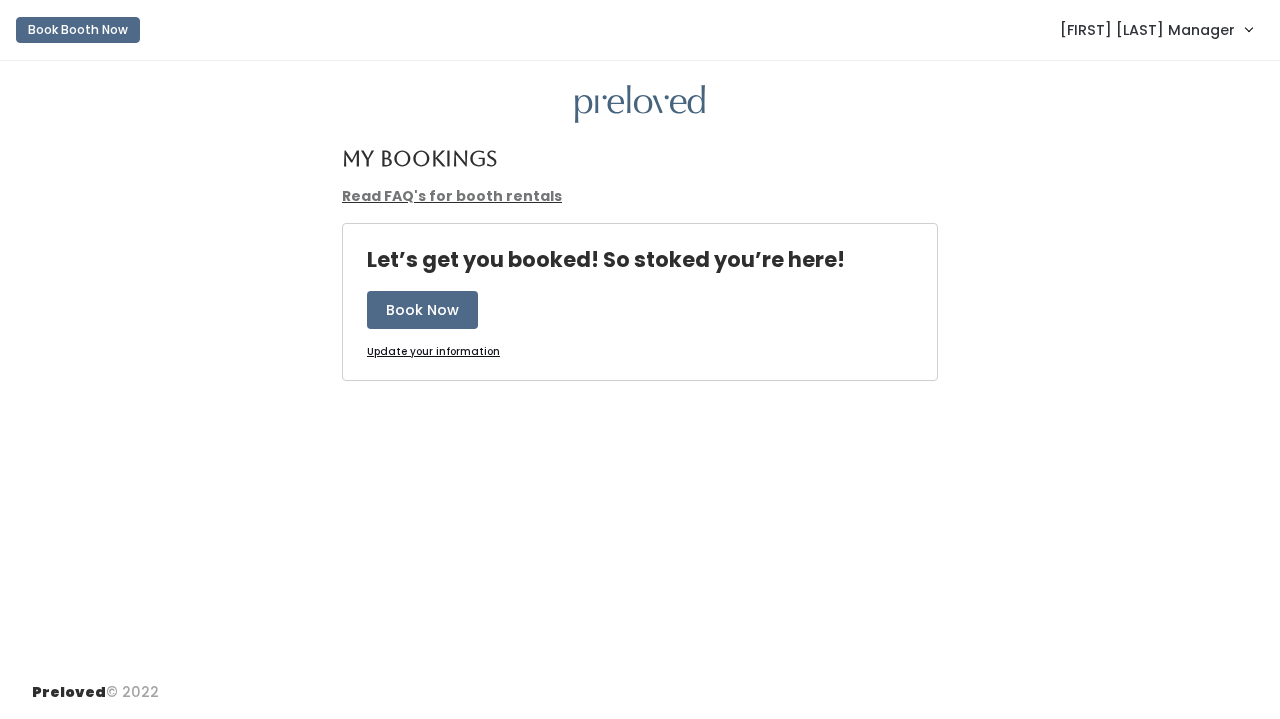 scroll, scrollTop: 0, scrollLeft: 0, axis: both 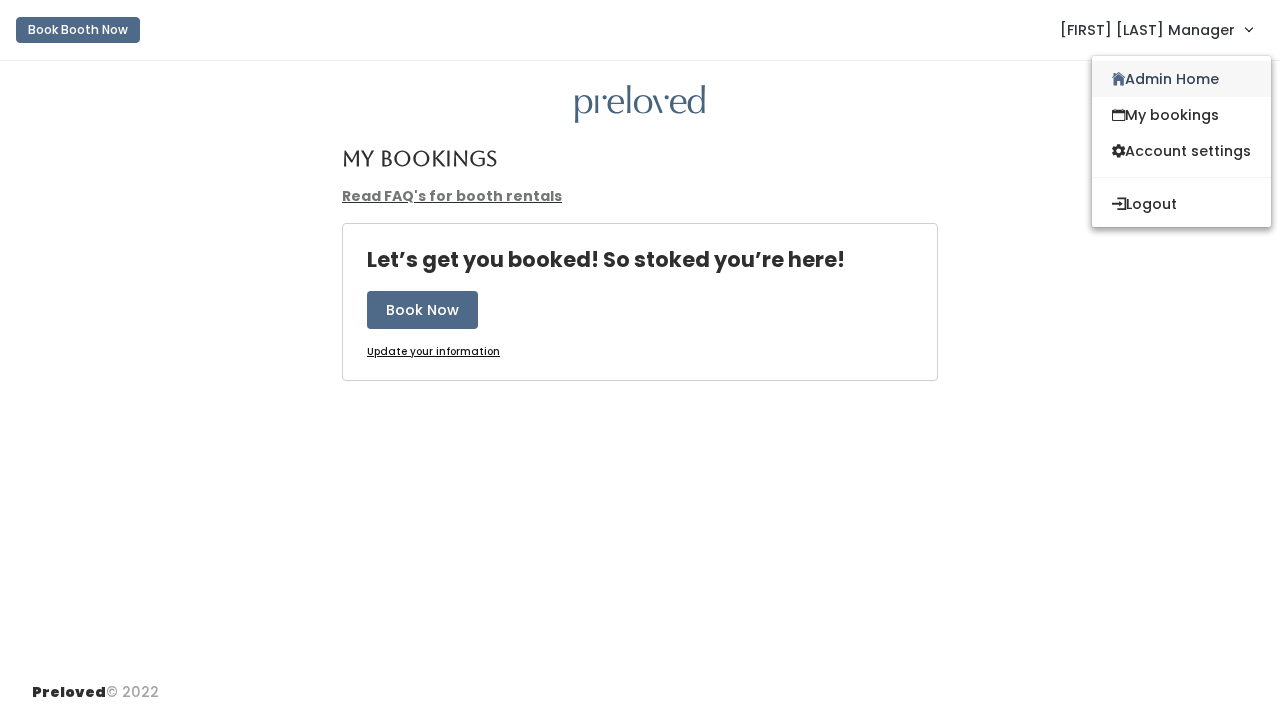 click on "Admin Home" at bounding box center [1181, 79] 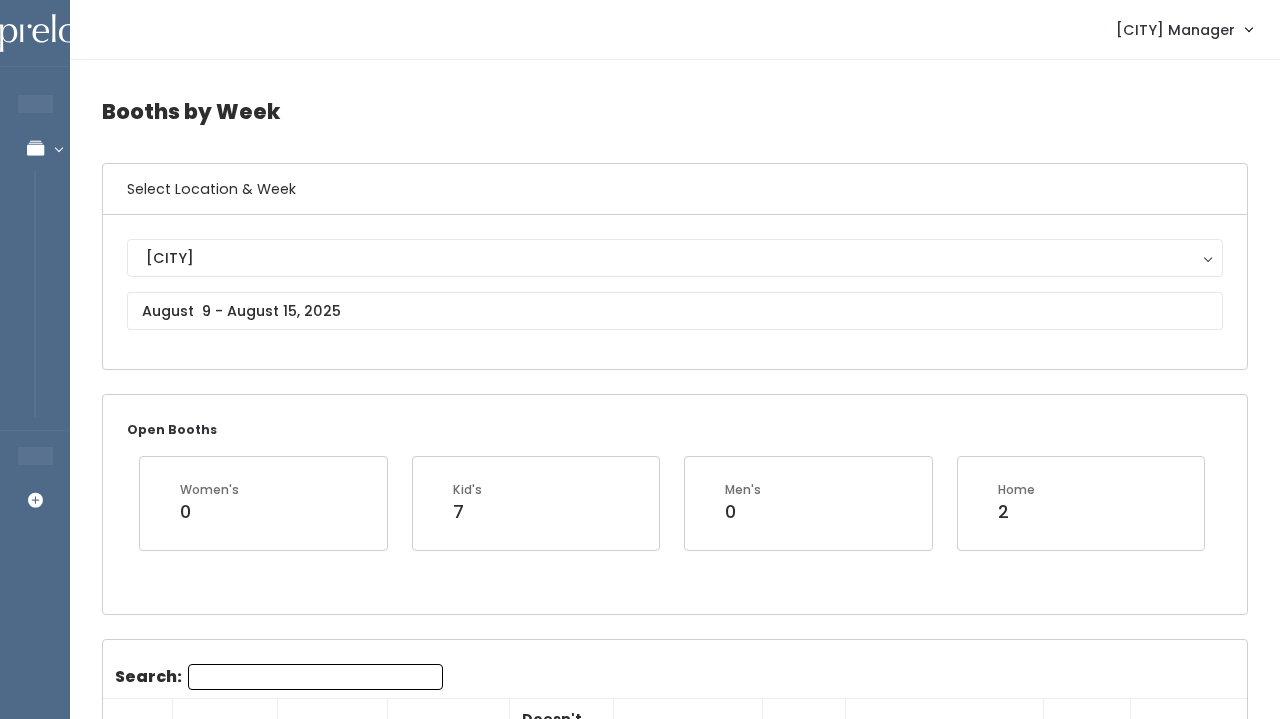 scroll, scrollTop: 0, scrollLeft: 0, axis: both 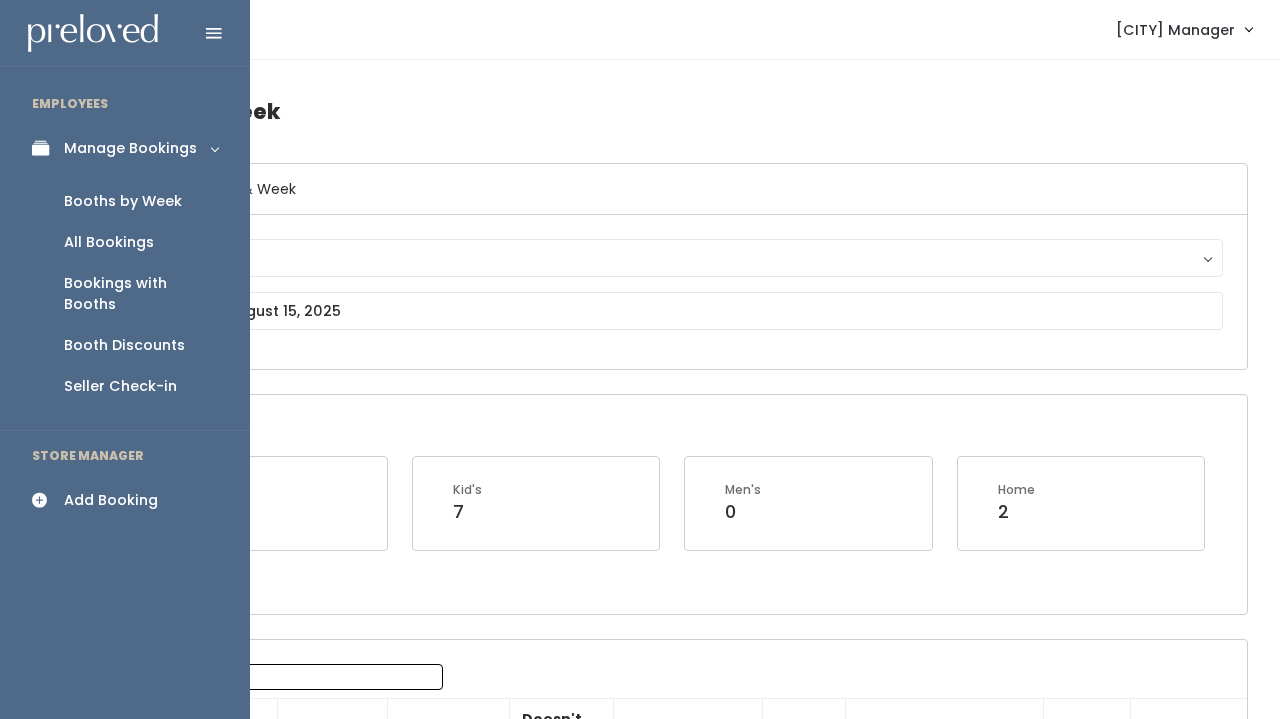 click on "All Bookings" at bounding box center [109, 242] 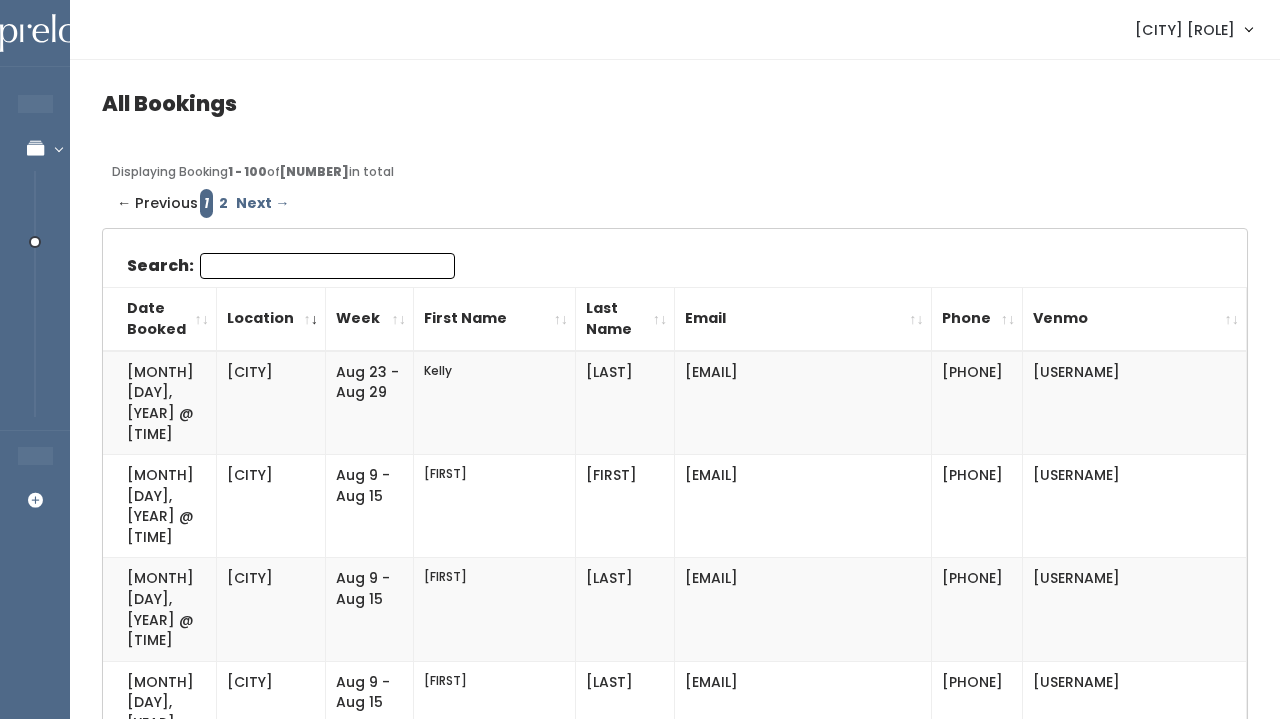 scroll, scrollTop: 0, scrollLeft: 0, axis: both 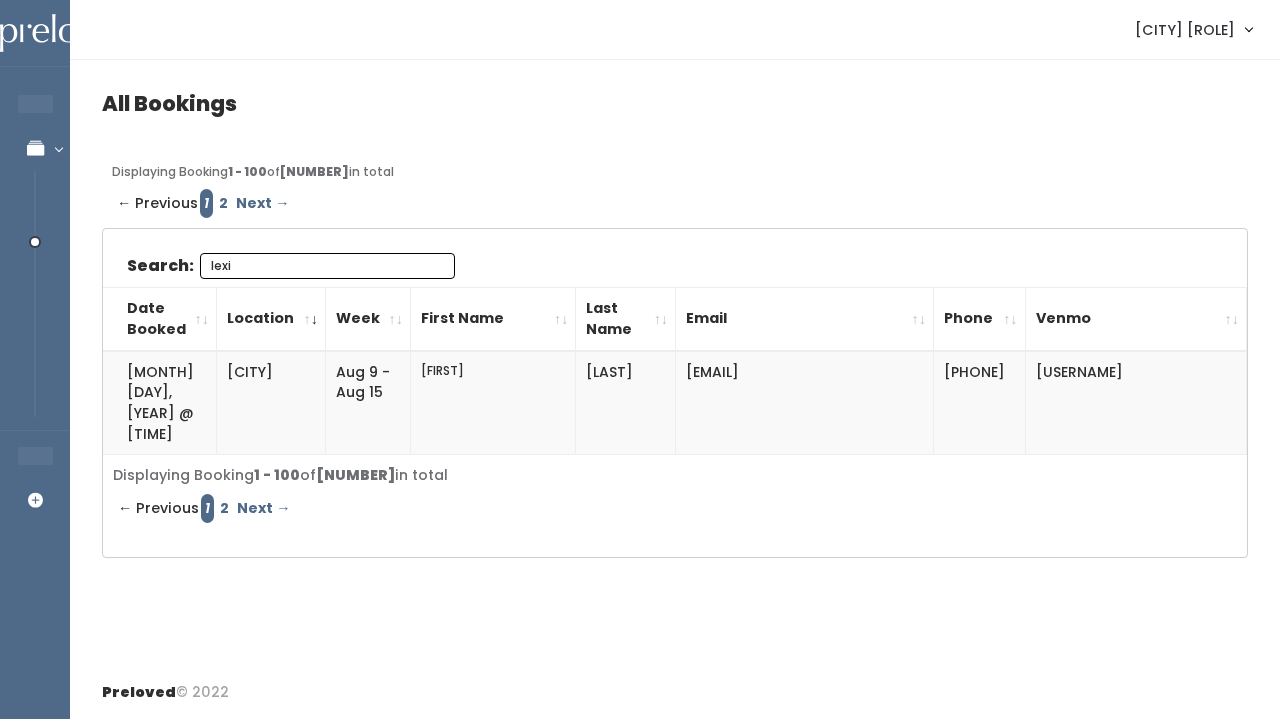 type on "lexi" 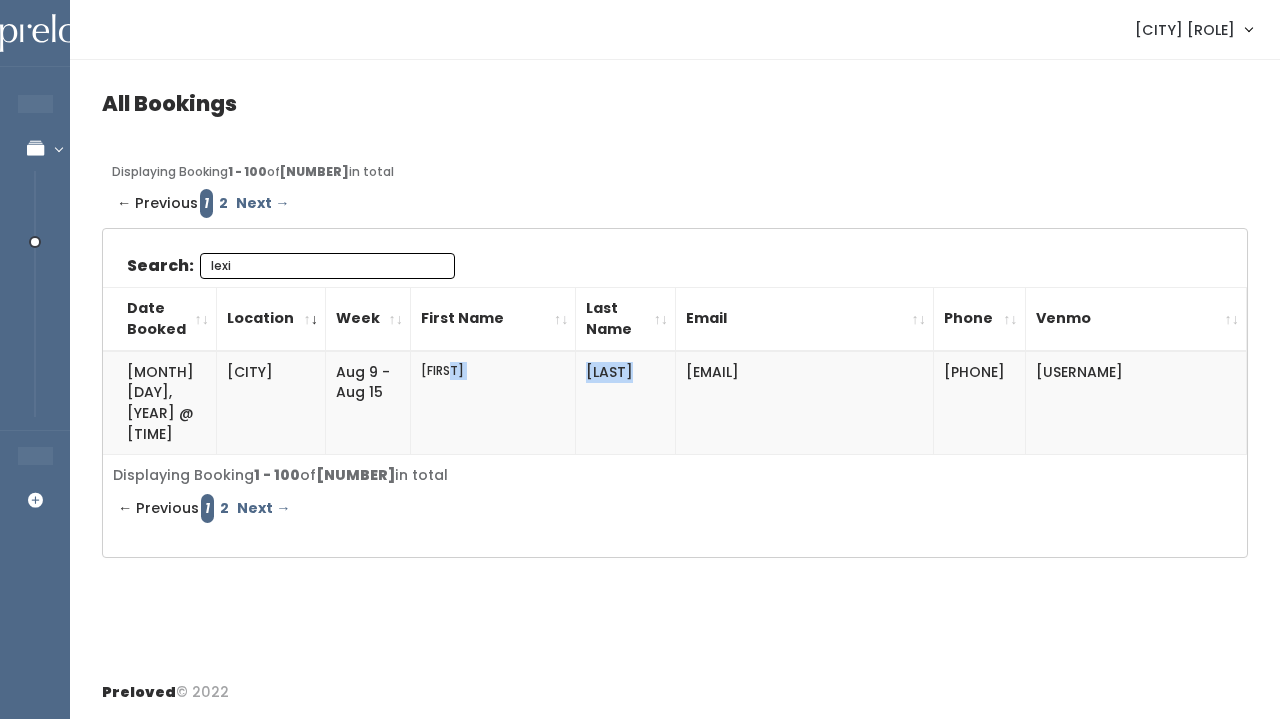 drag, startPoint x: 635, startPoint y: 370, endPoint x: 563, endPoint y: 367, distance: 72.06247 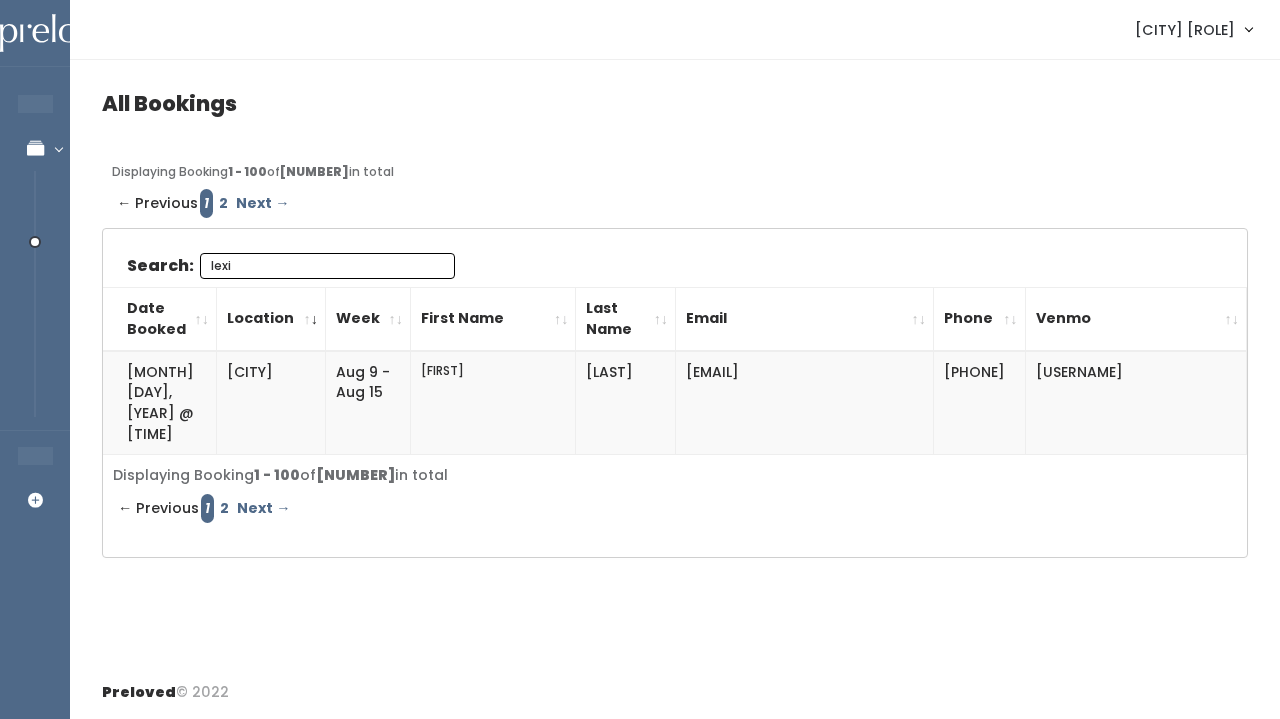 click on "[LAST]" at bounding box center (626, 403) 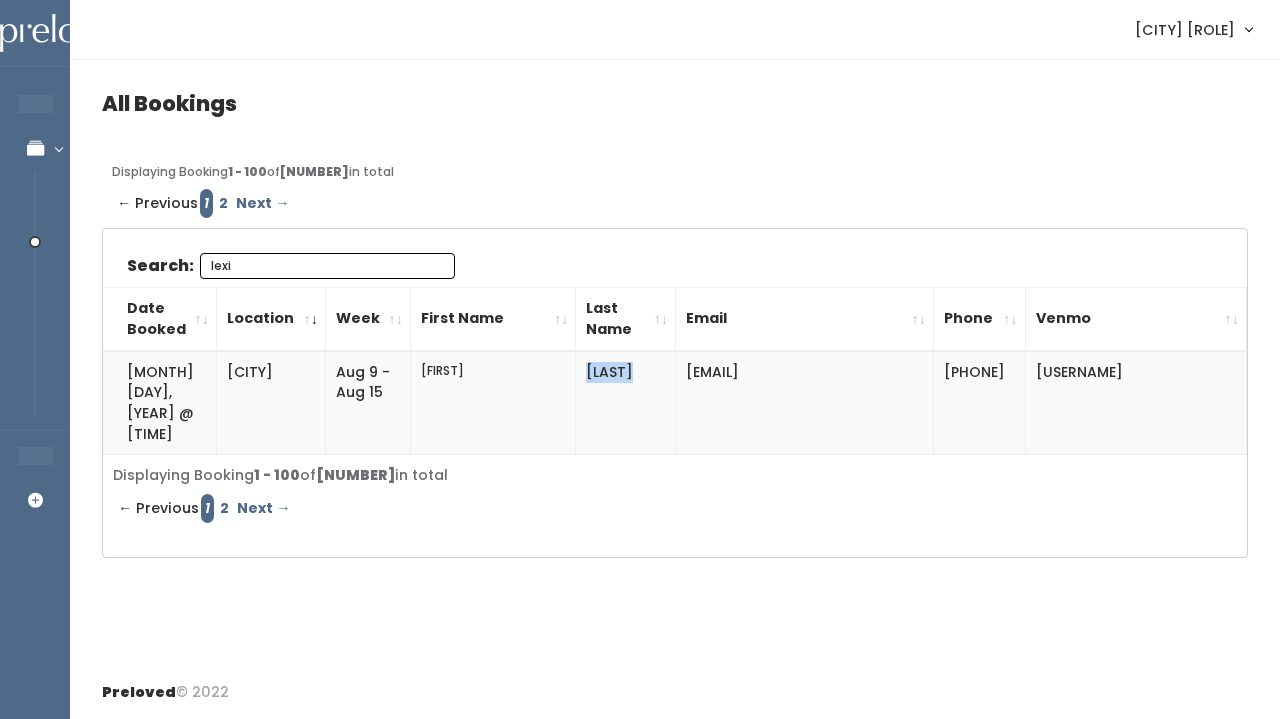 drag, startPoint x: 635, startPoint y: 370, endPoint x: 576, endPoint y: 366, distance: 59.135437 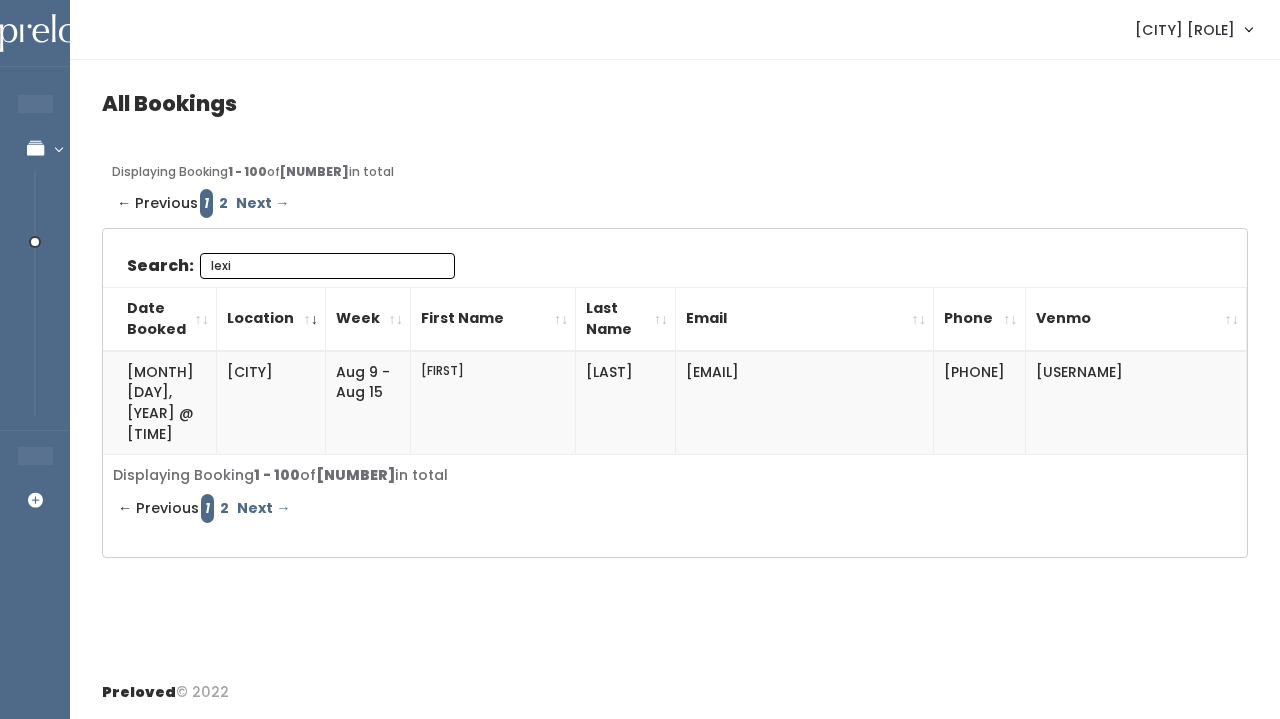 click on "[FIRST]" at bounding box center (493, 403) 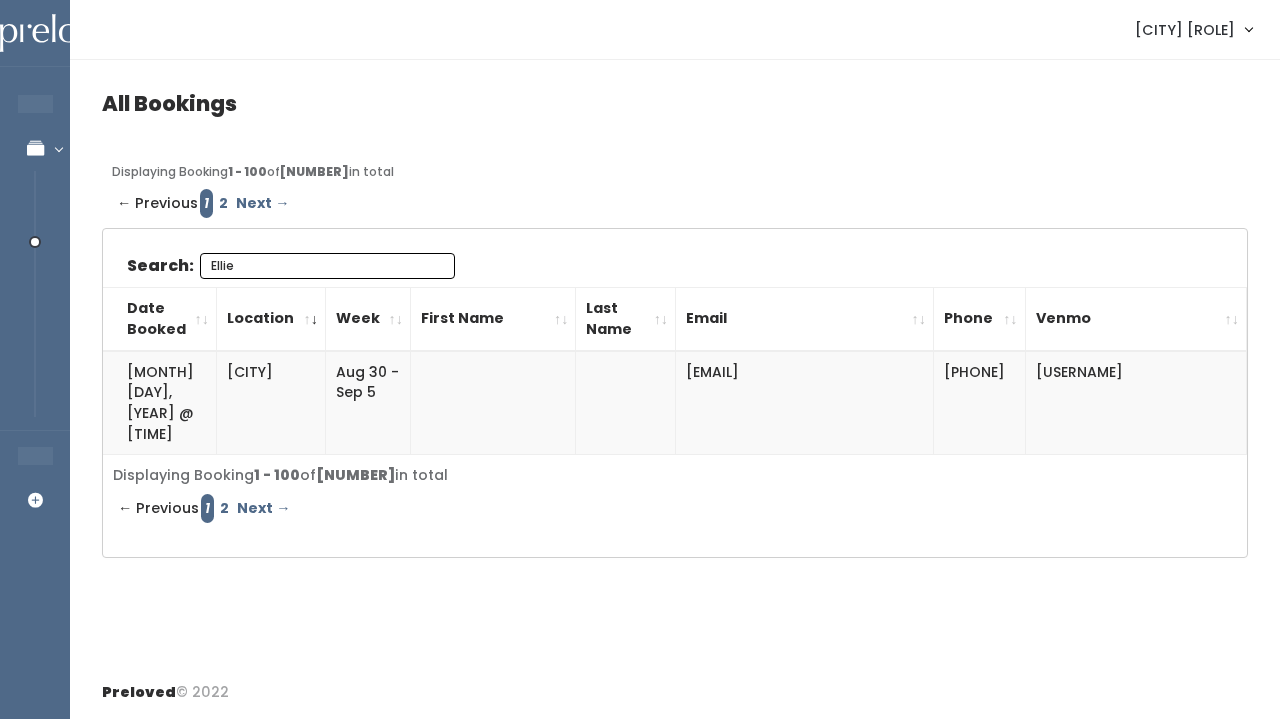 type on "Ellie" 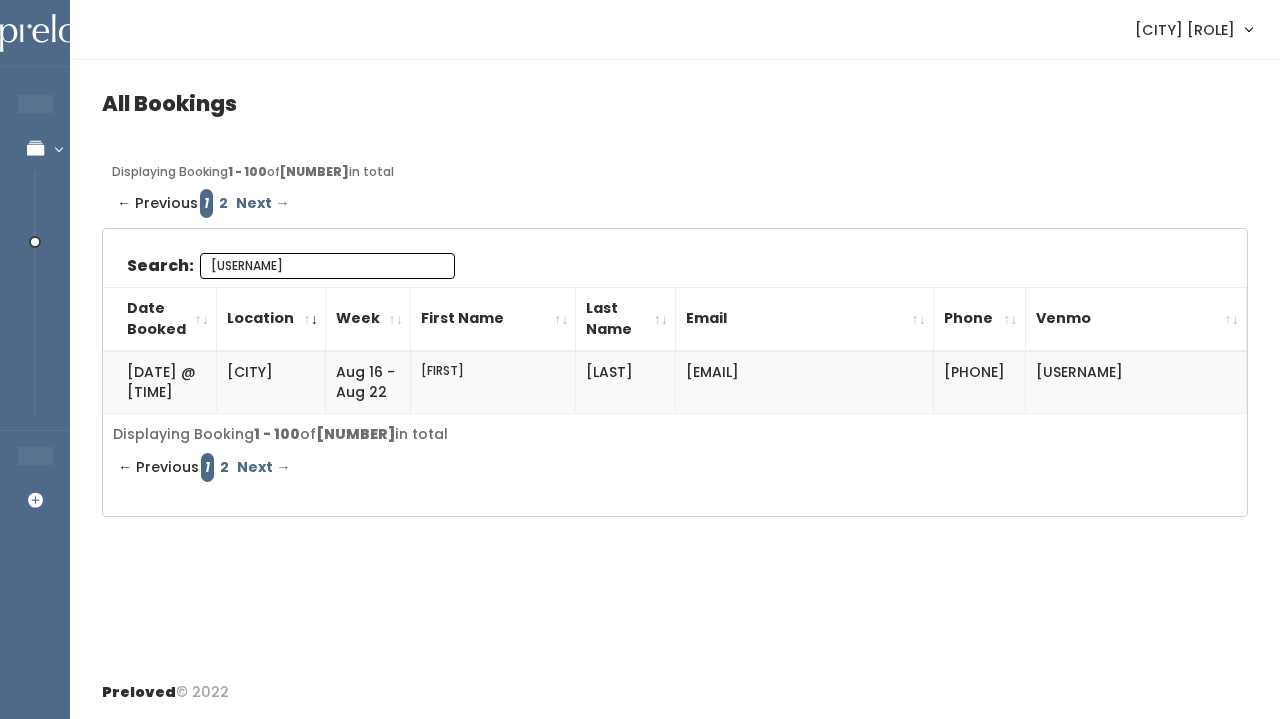type on "[USERNAME]" 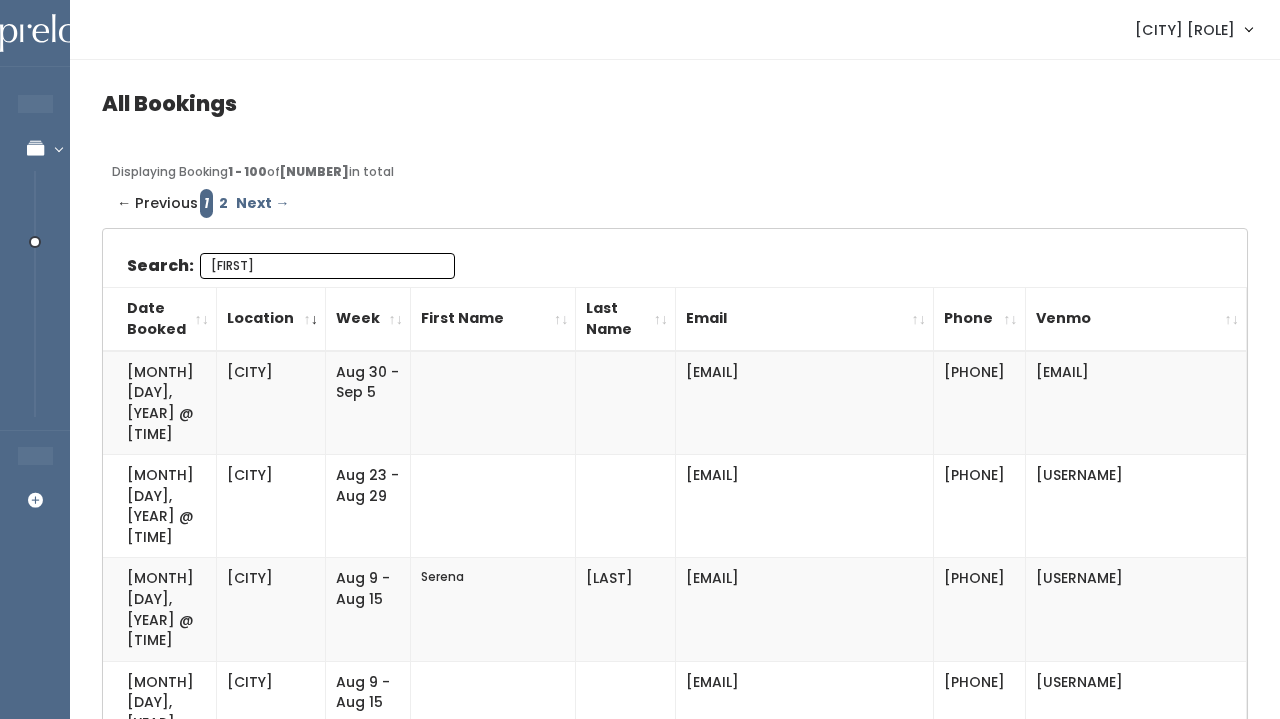 type on "val" 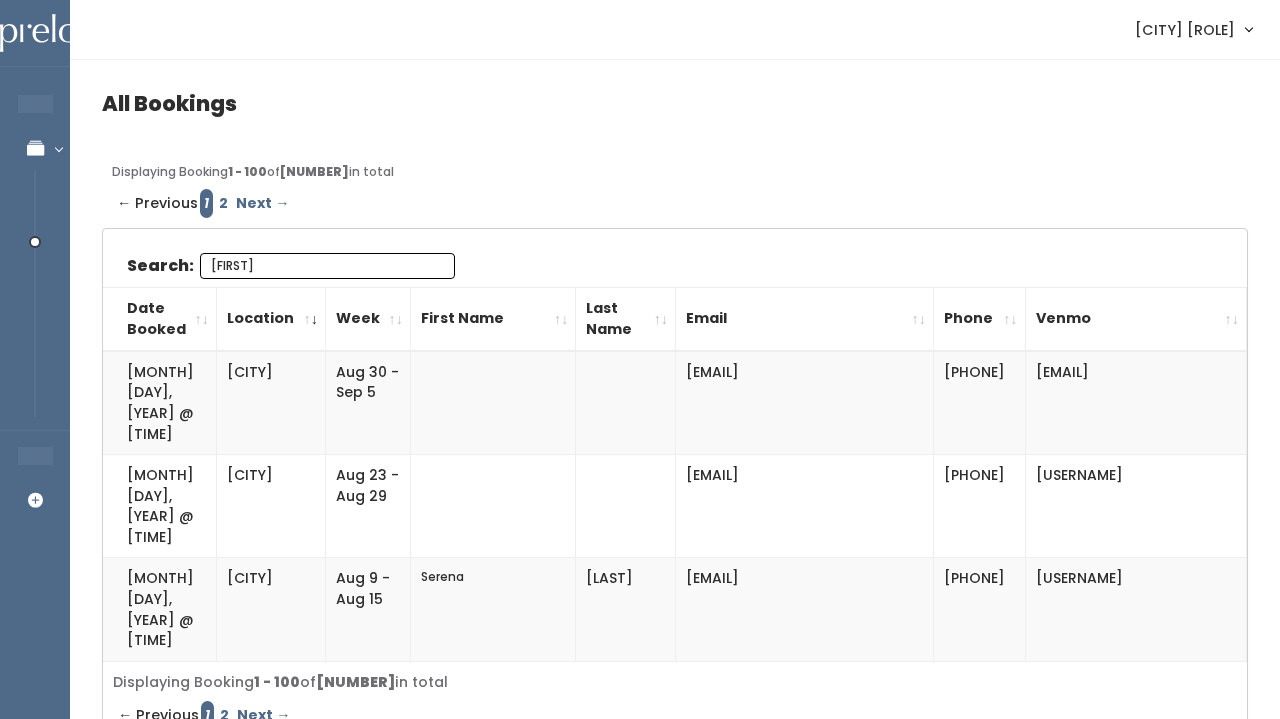 click on "val" at bounding box center (327, 266) 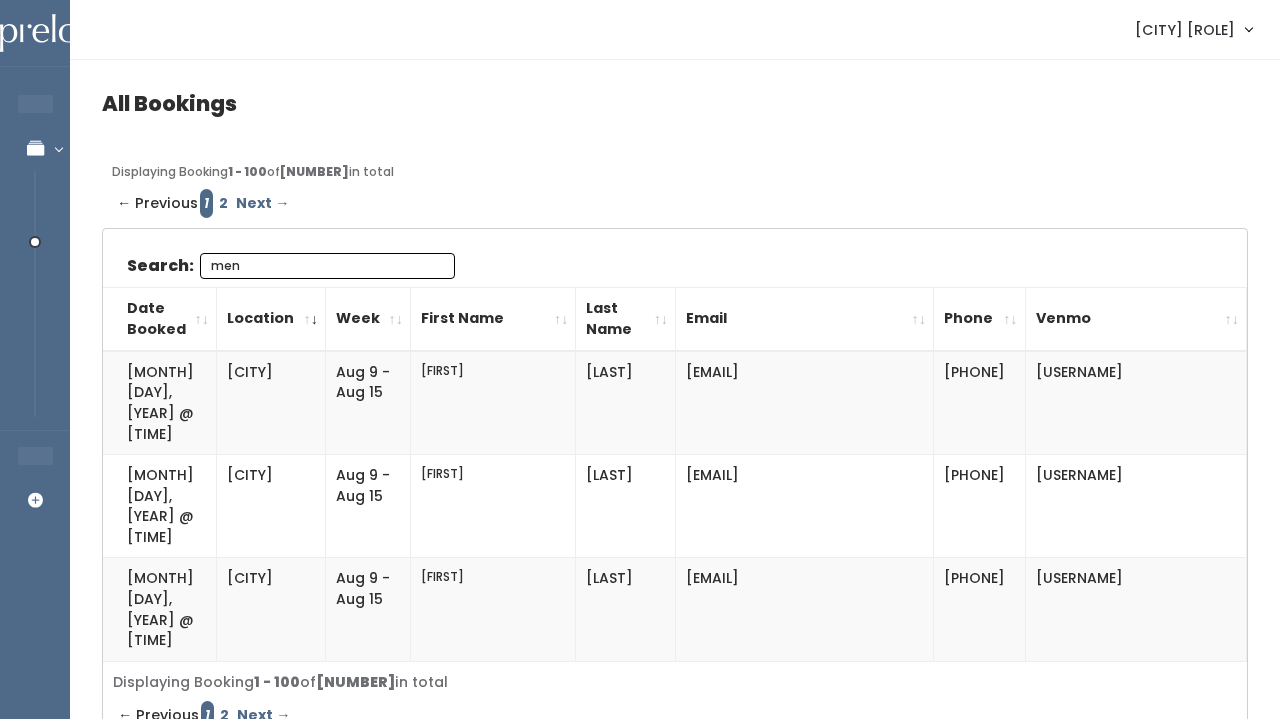 type on "meng" 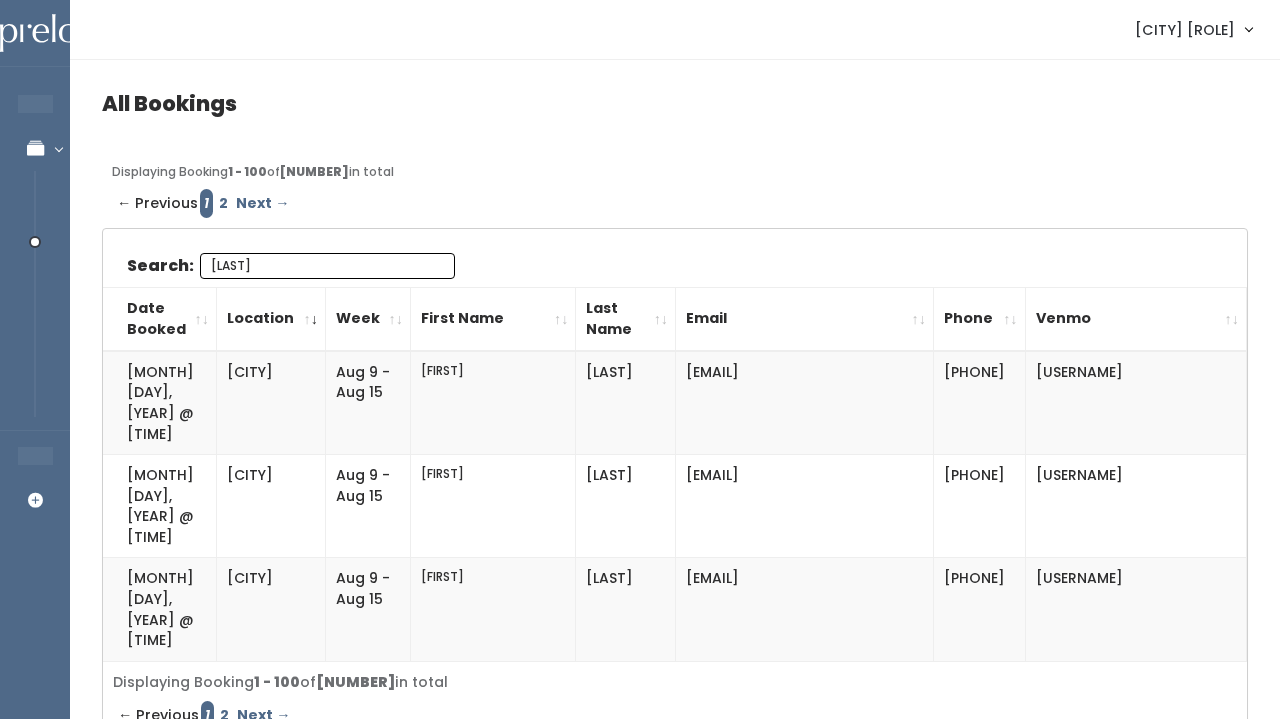 scroll, scrollTop: 0, scrollLeft: 0, axis: both 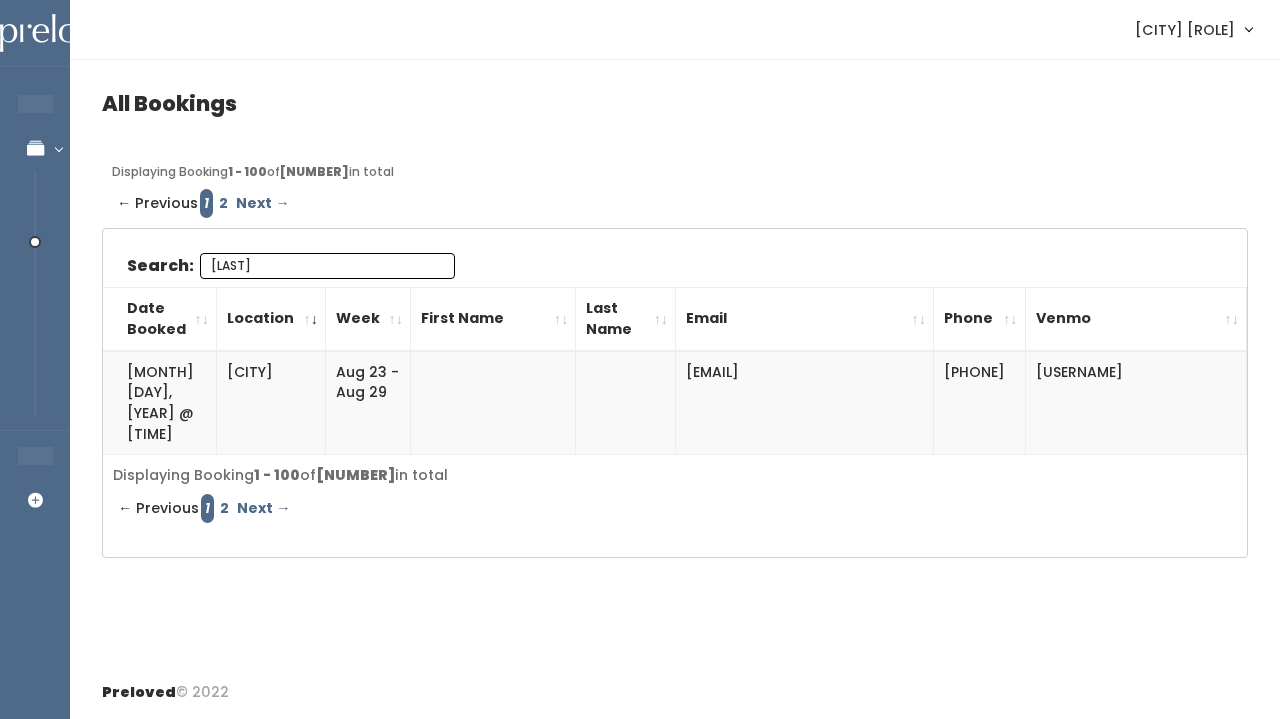 type on "stew" 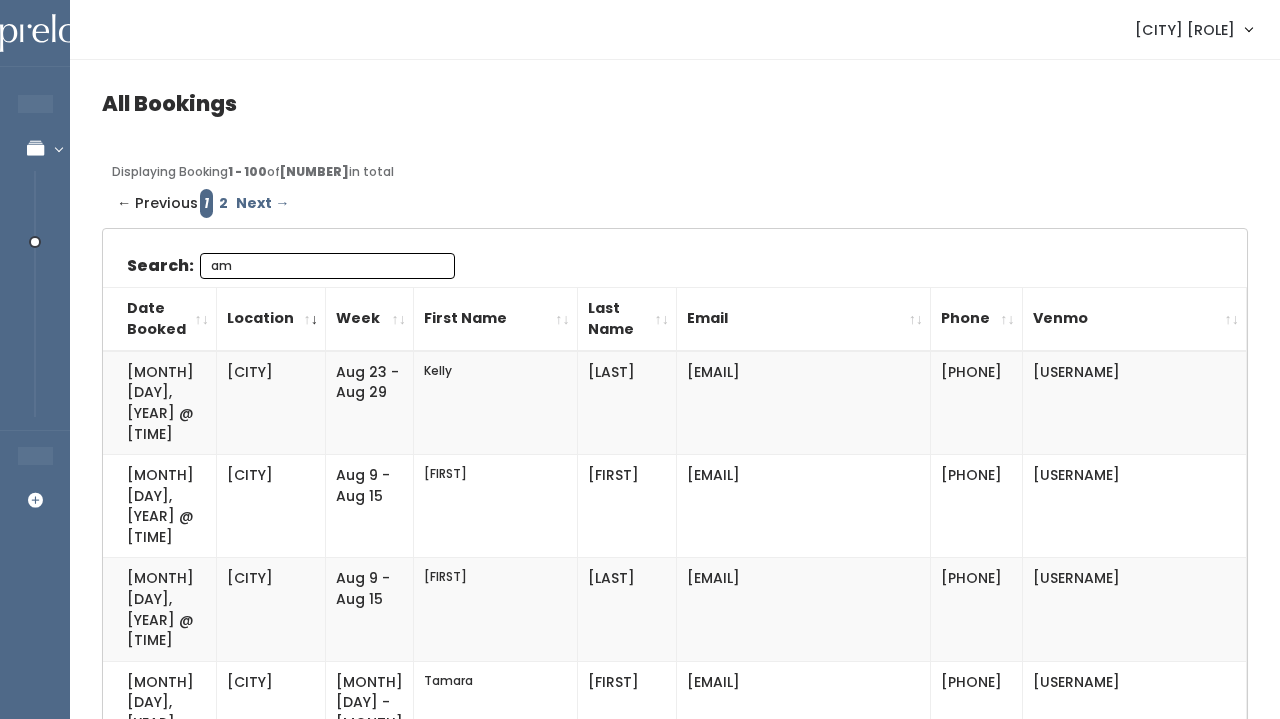 type on "a" 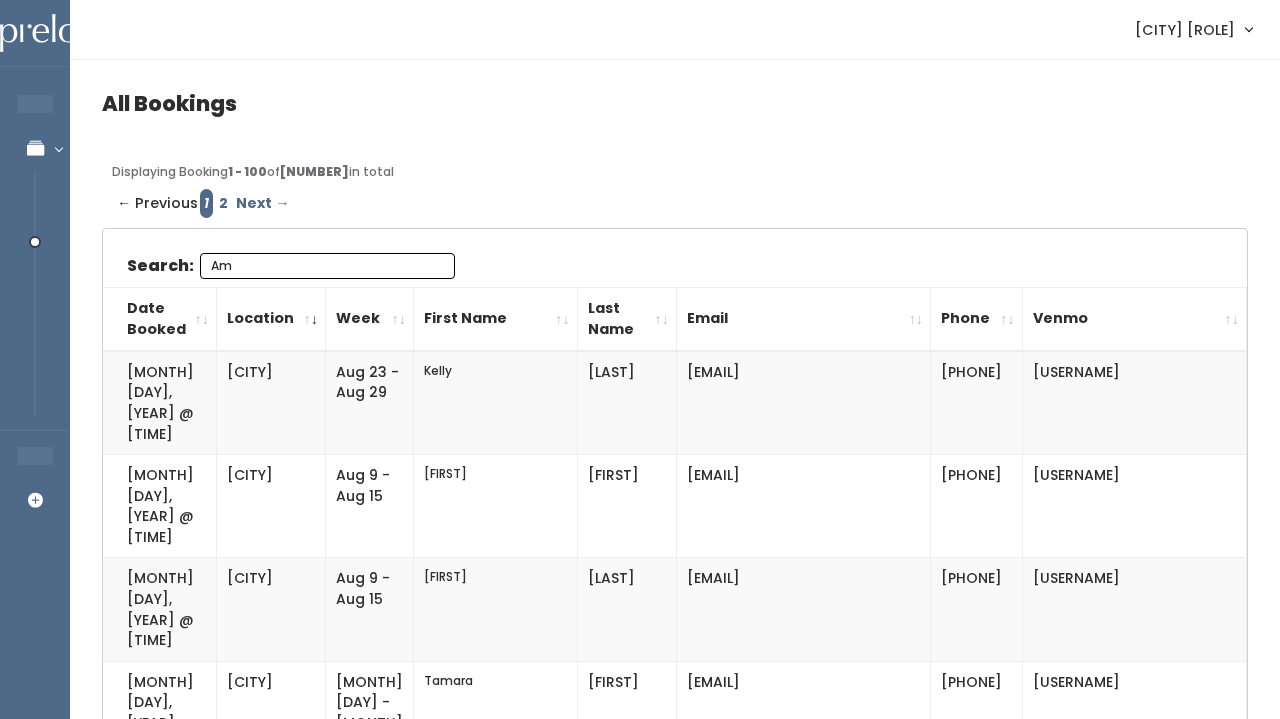 type on "A" 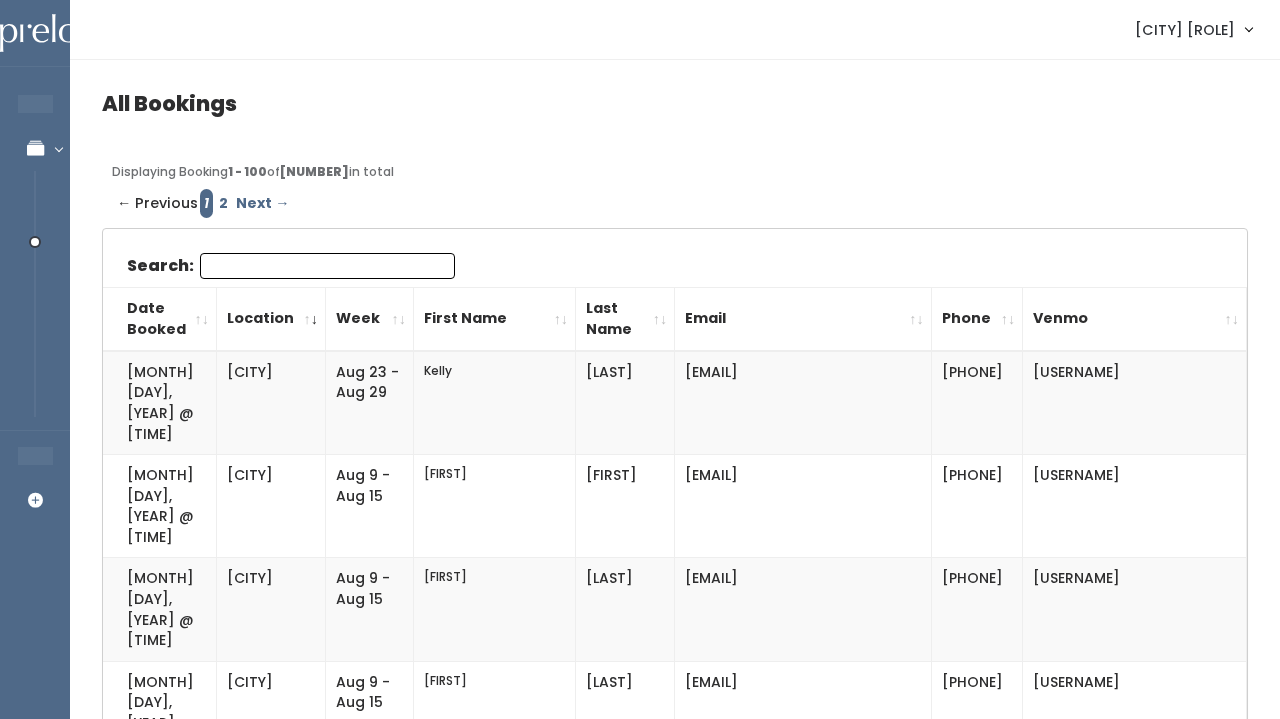 paste on "amyjgarrett28@gmail.com" 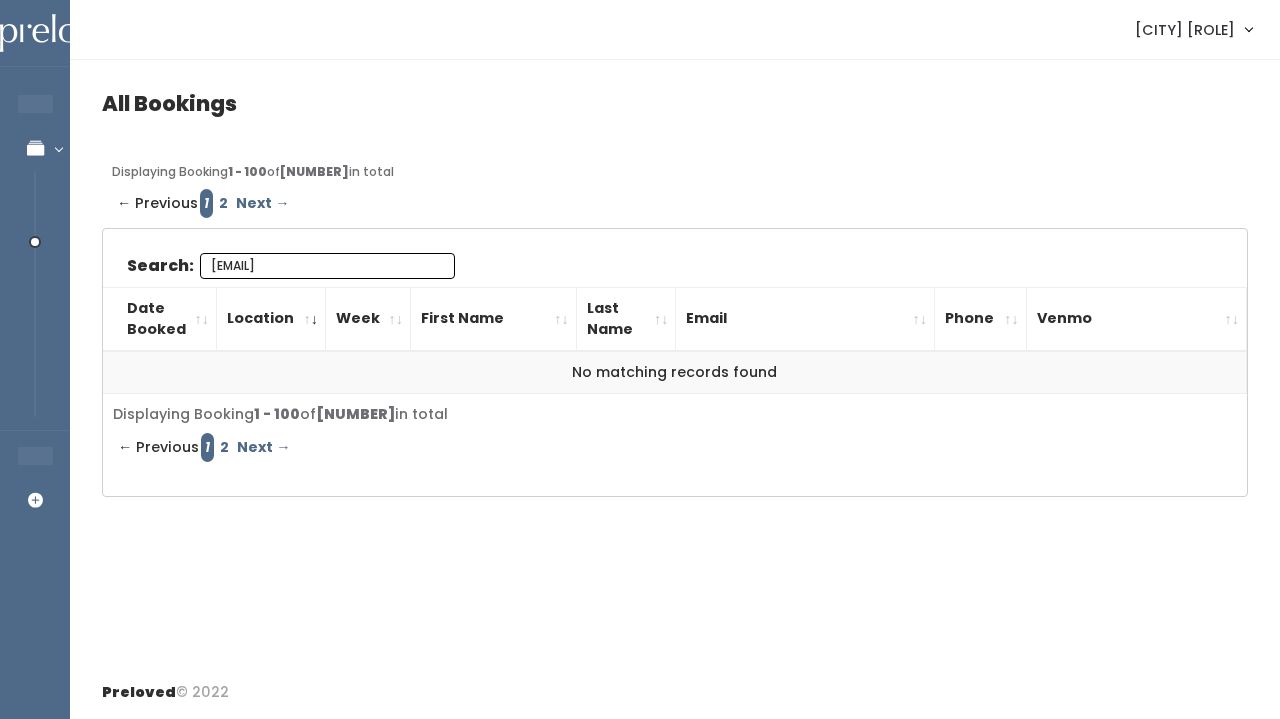 type on "amyjgarrett28@gmail.com" 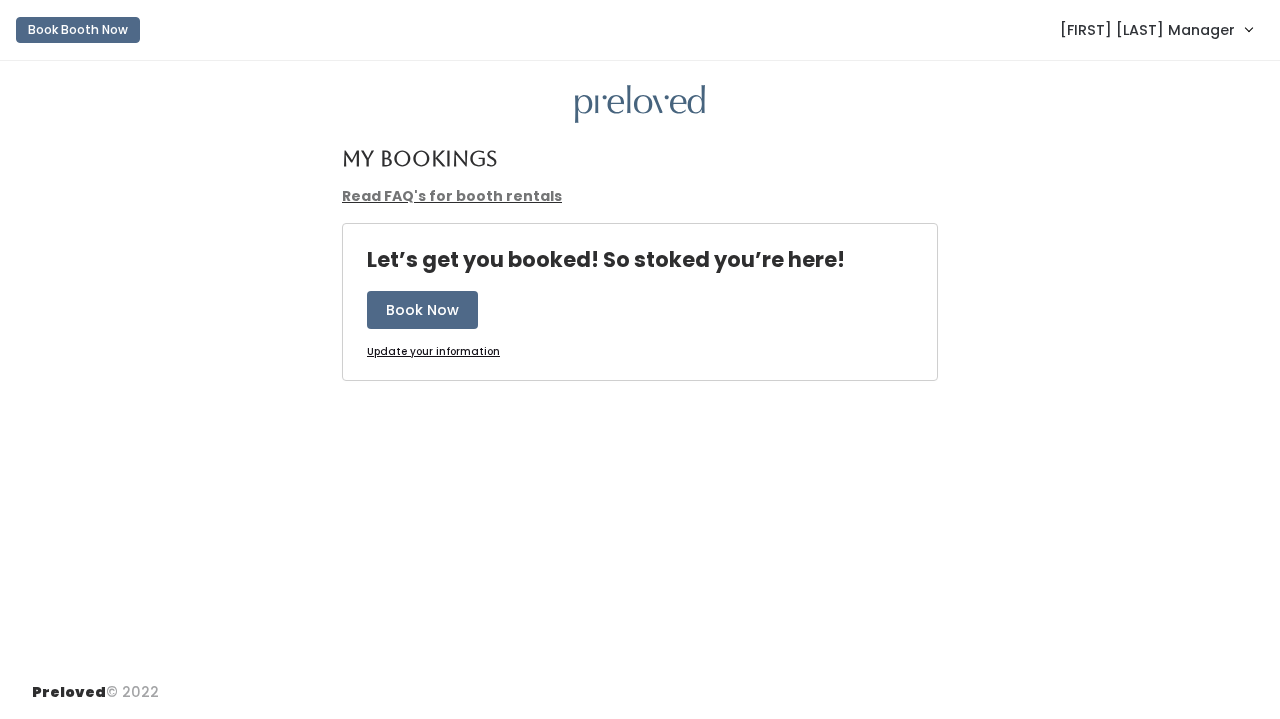 scroll, scrollTop: 0, scrollLeft: 0, axis: both 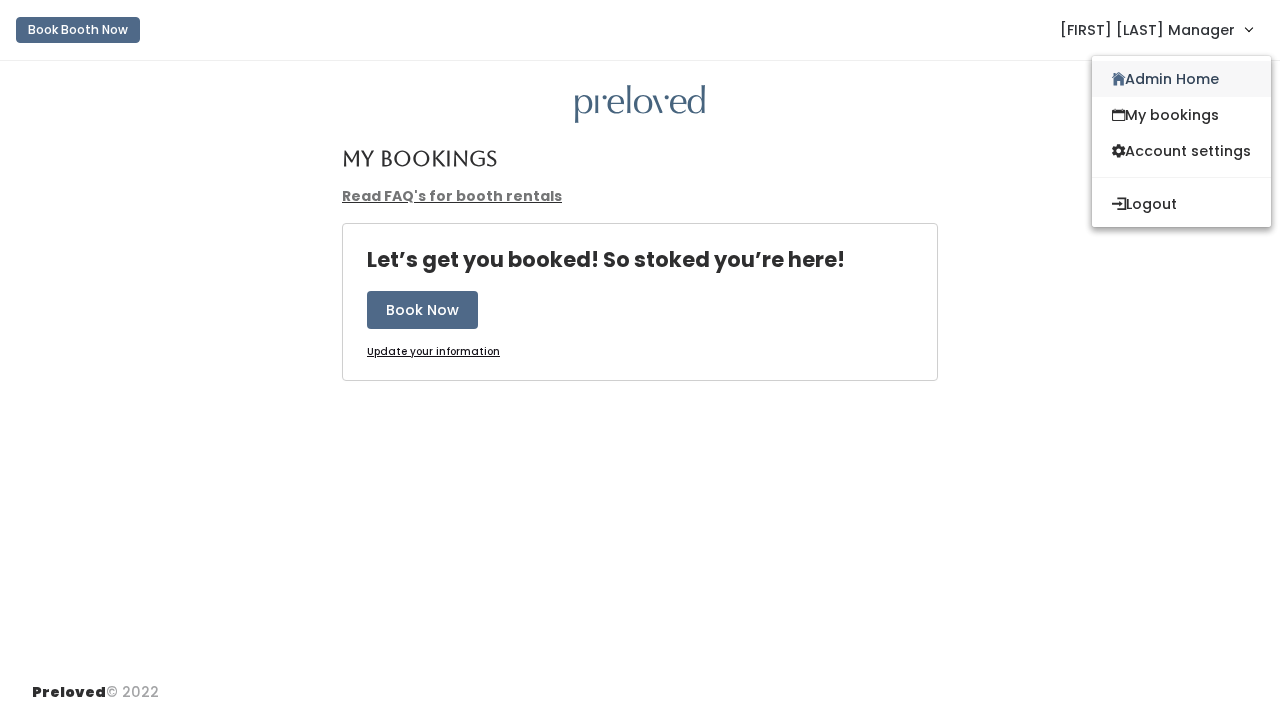 click on "Admin Home" at bounding box center [1181, 79] 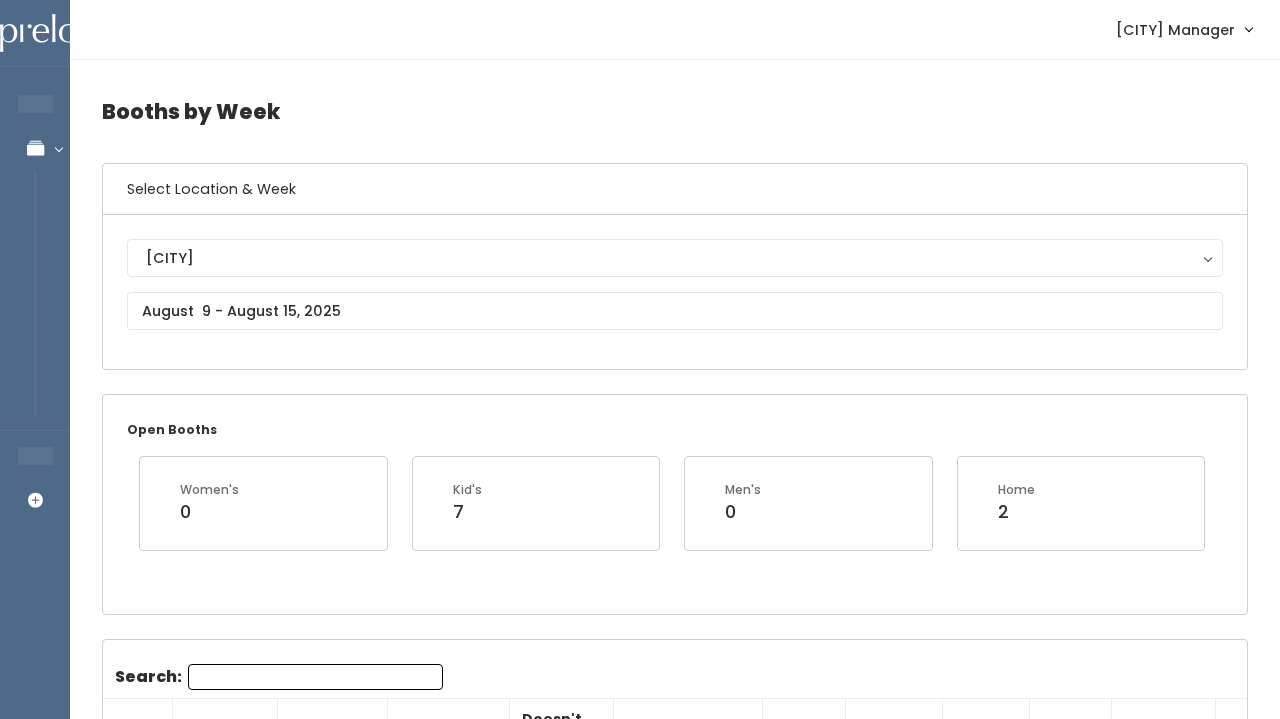 scroll, scrollTop: 0, scrollLeft: 0, axis: both 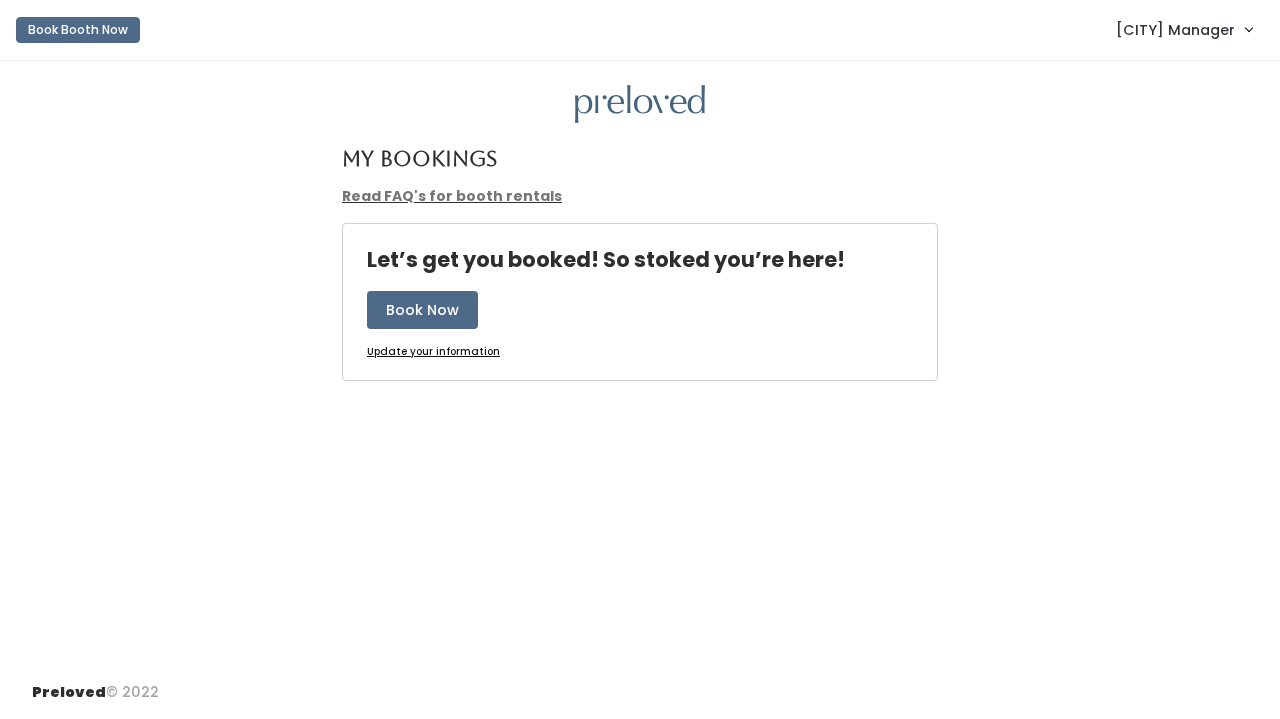 click on "Edwardsville Manager" at bounding box center (1175, 30) 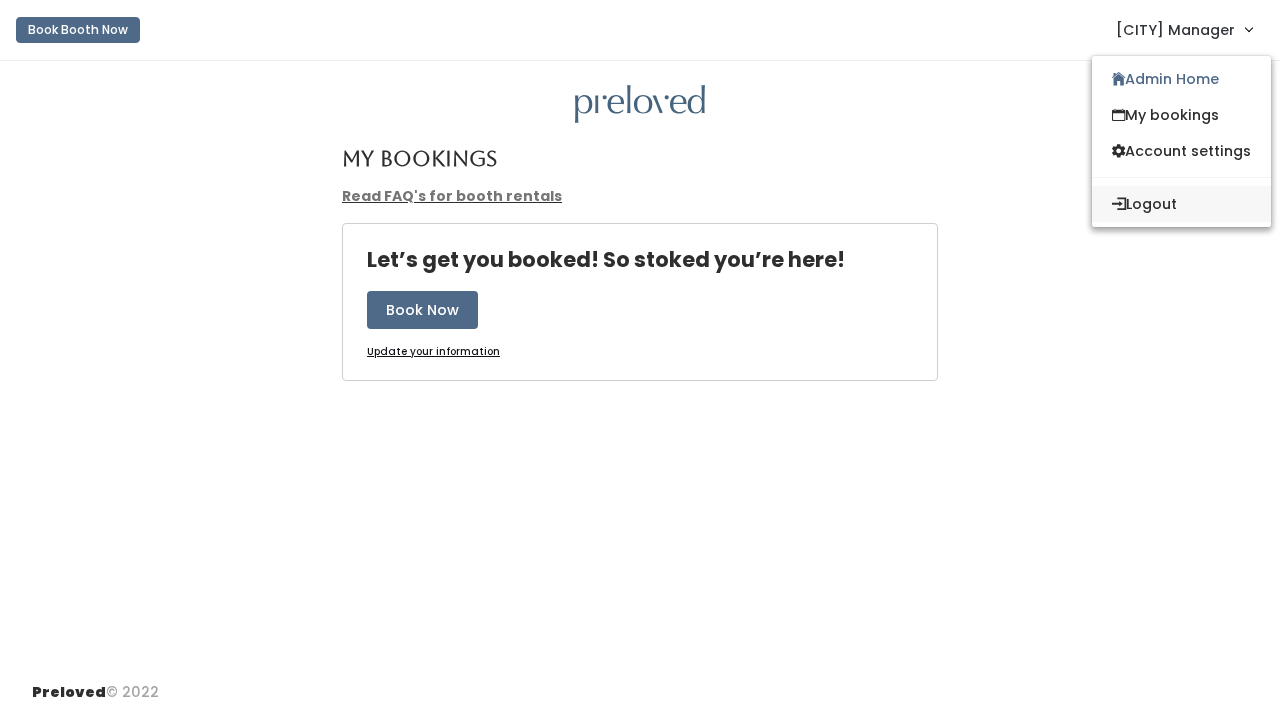 click on "Logout" at bounding box center [1181, 204] 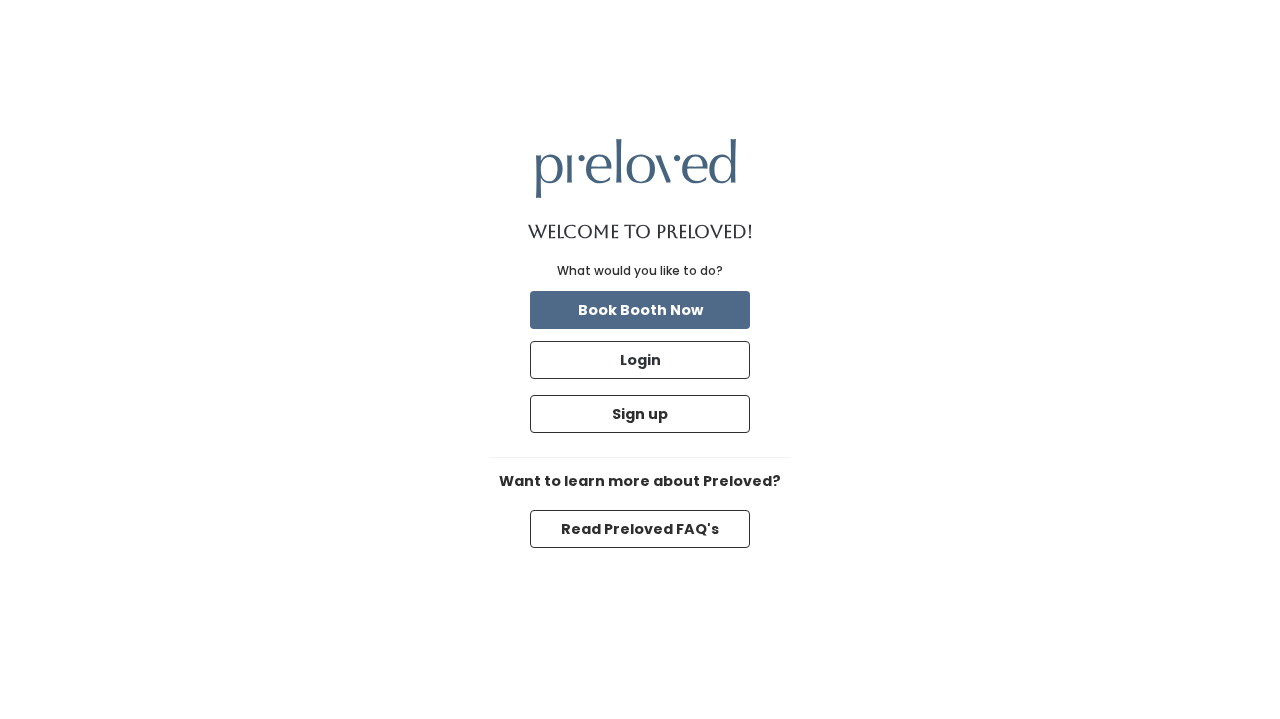 scroll, scrollTop: 0, scrollLeft: 0, axis: both 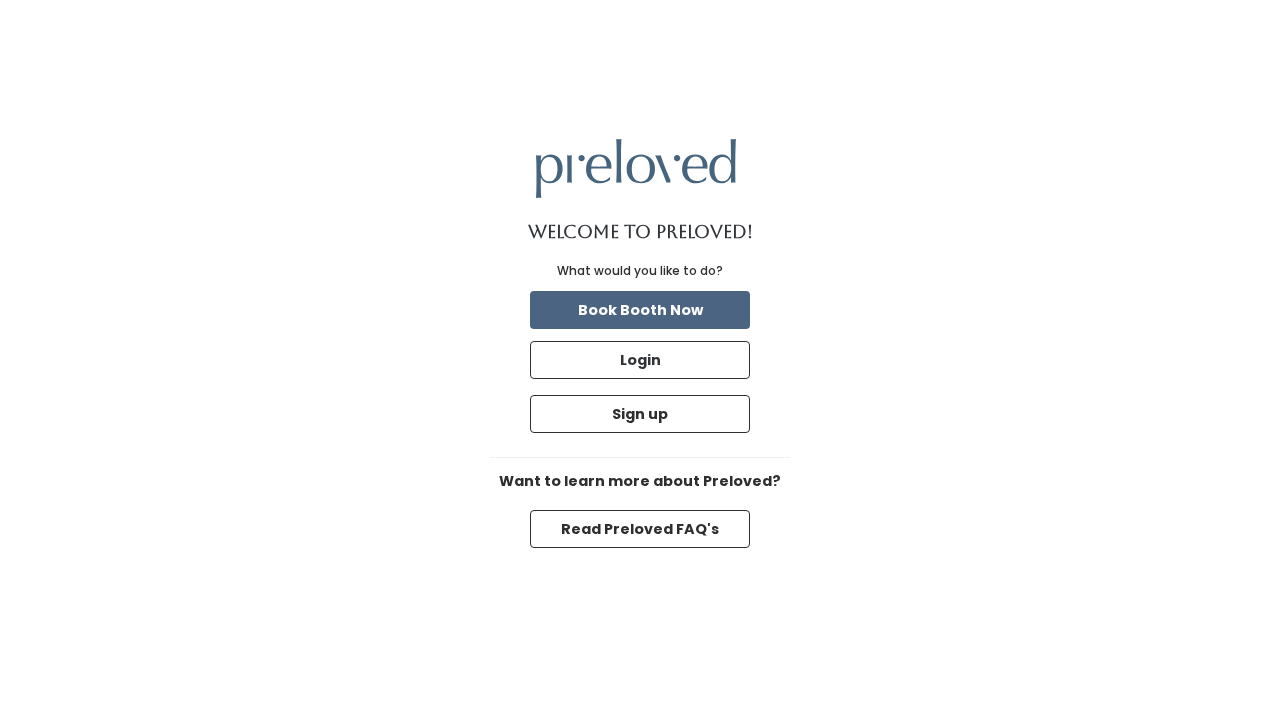 click on "Book Booth Now" at bounding box center (640, 310) 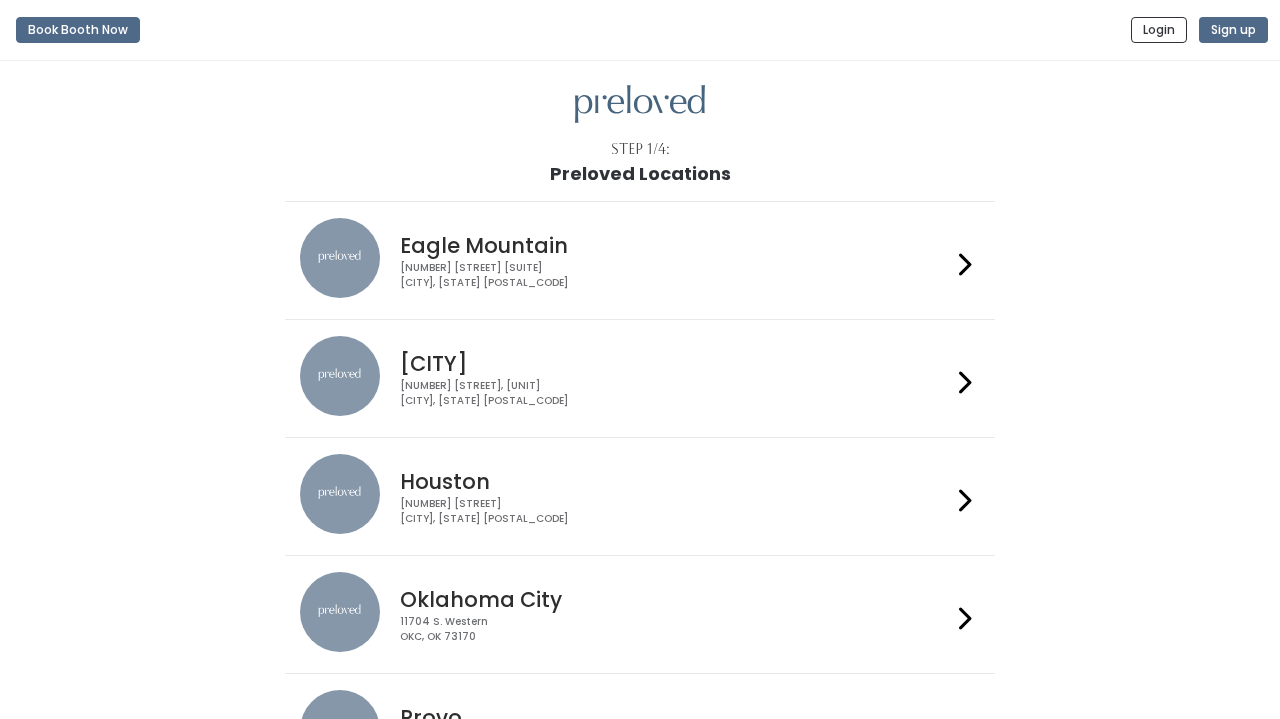 scroll, scrollTop: 0, scrollLeft: 0, axis: both 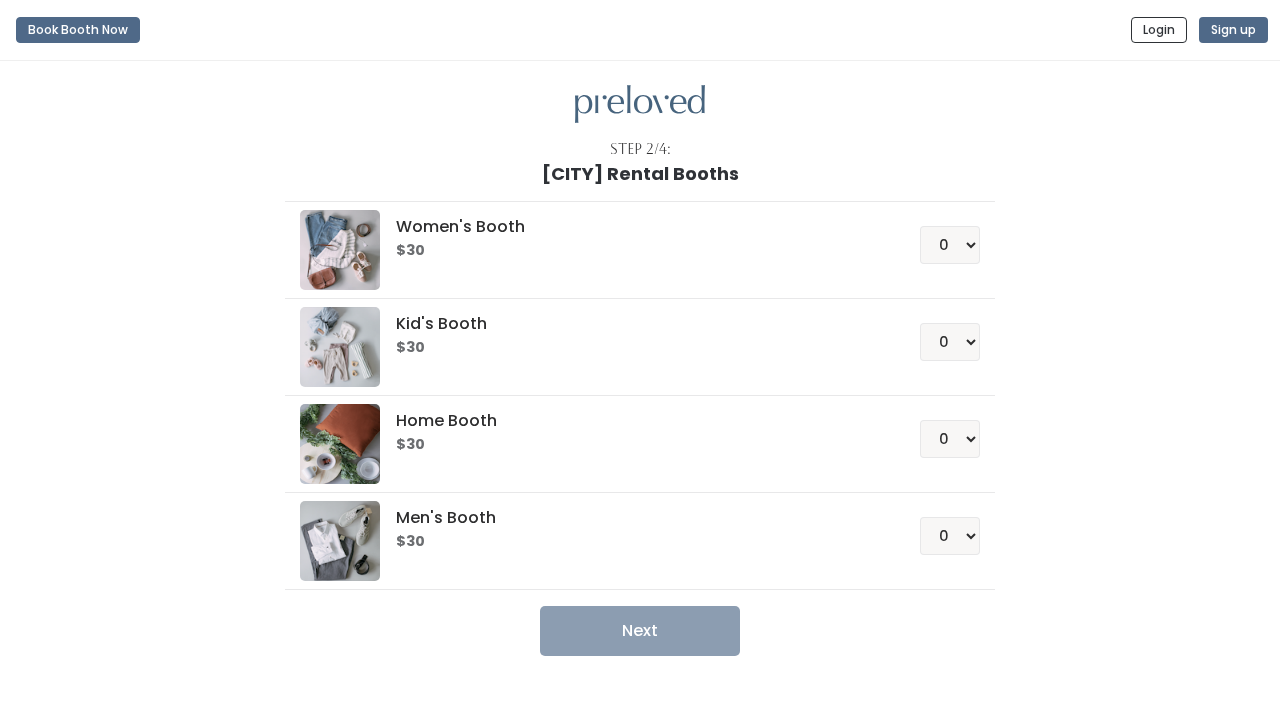 click at bounding box center [640, 104] 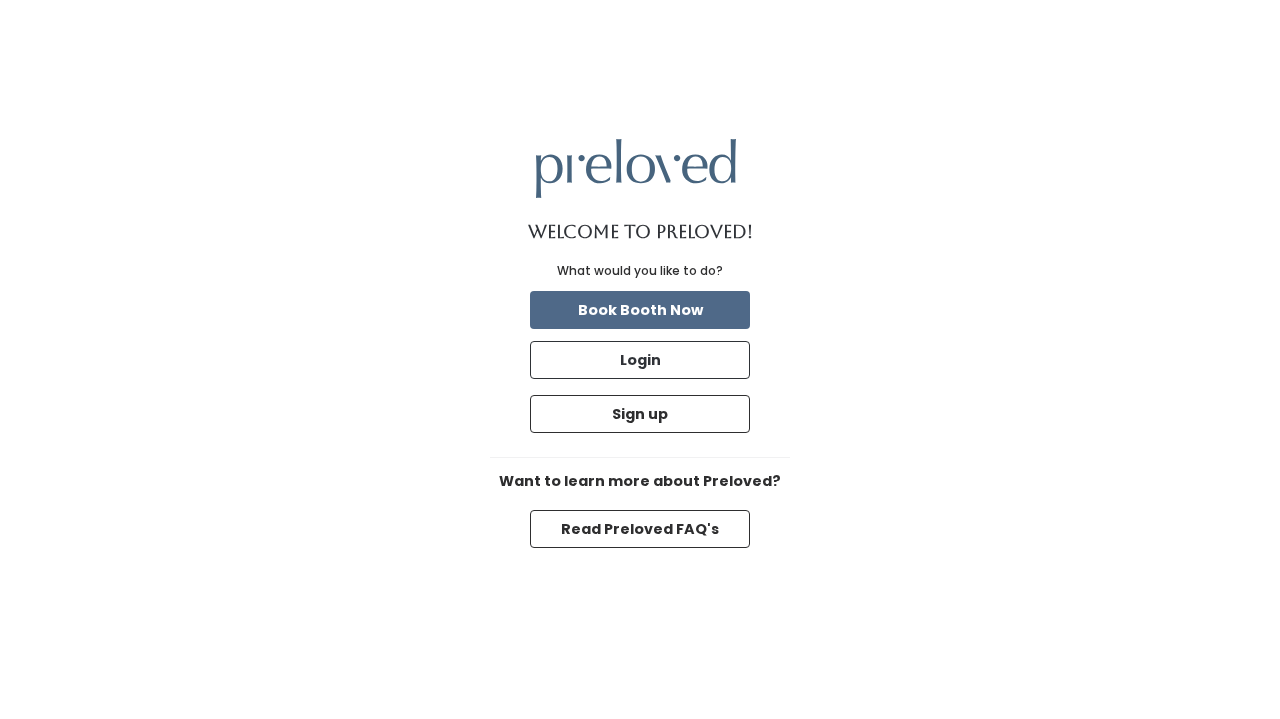 scroll, scrollTop: 0, scrollLeft: 0, axis: both 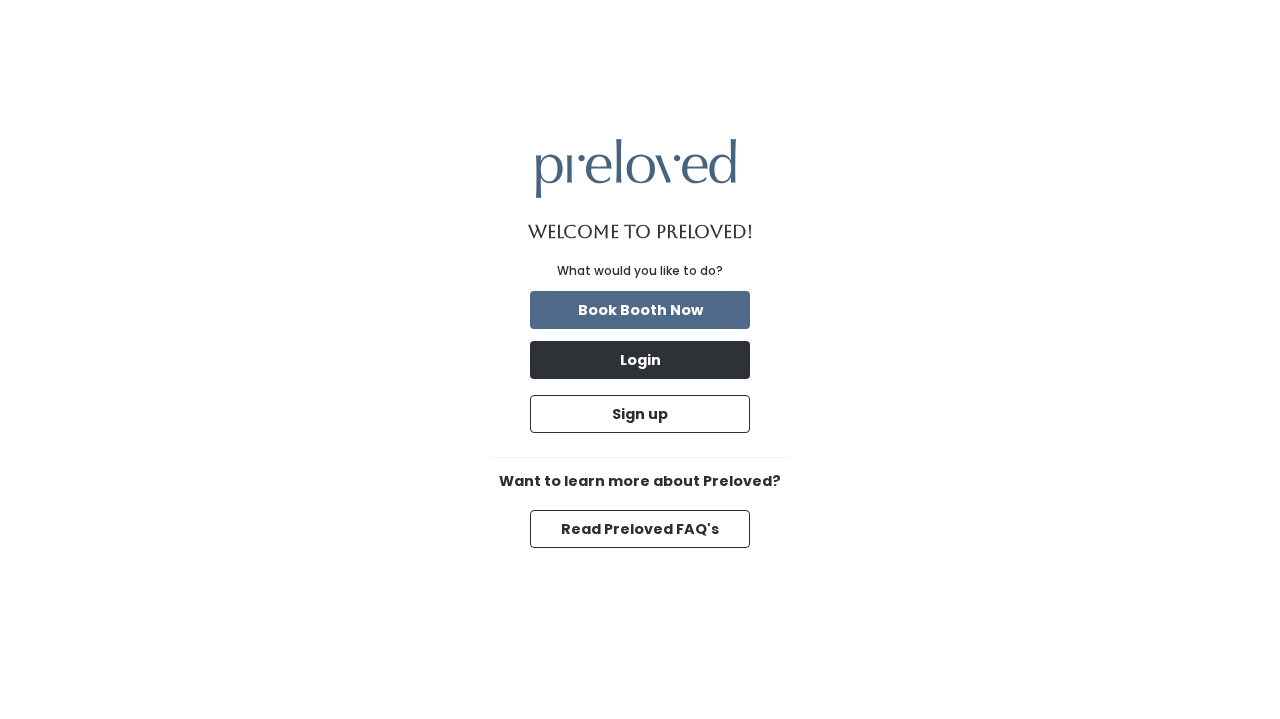 click on "Login" at bounding box center (640, 360) 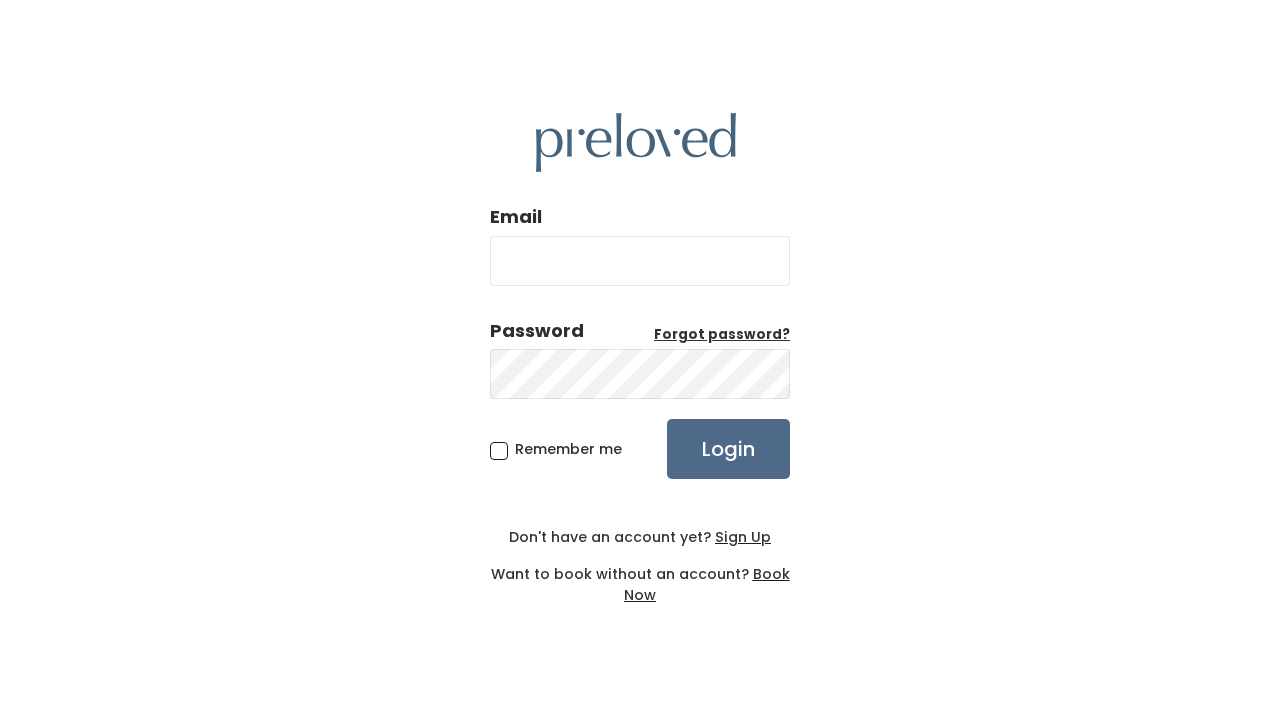 scroll, scrollTop: 0, scrollLeft: 0, axis: both 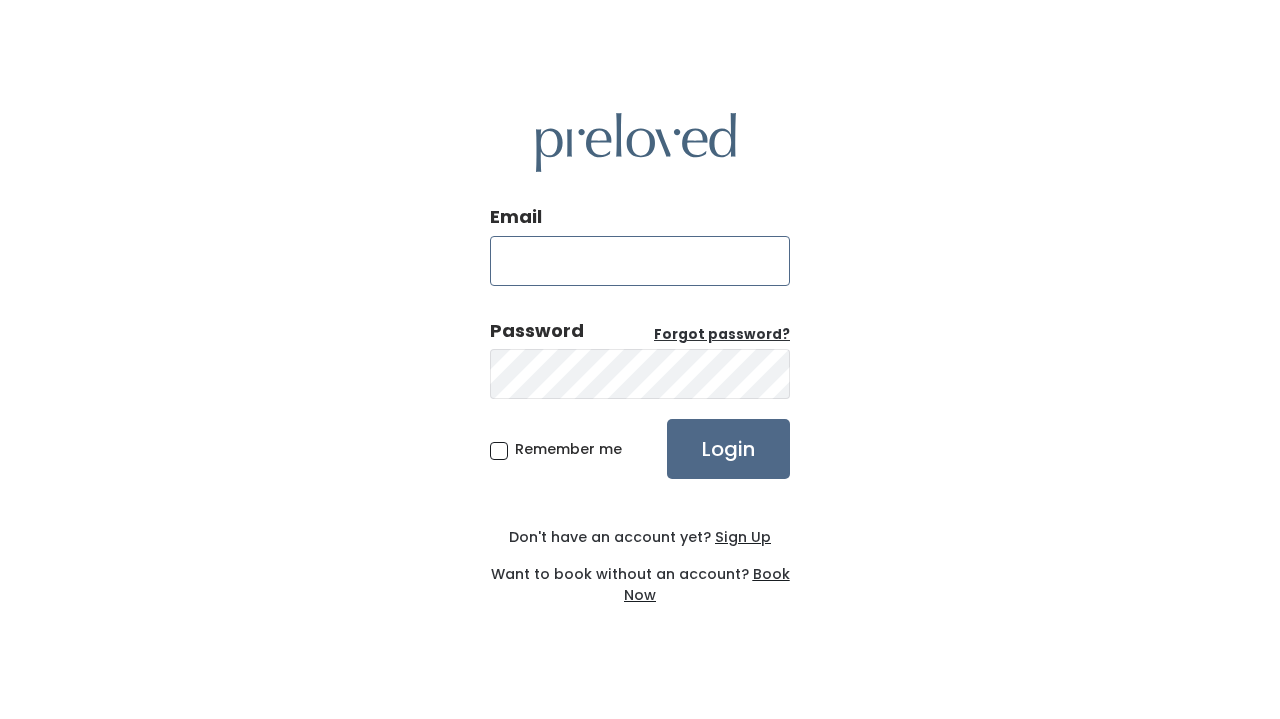 type on "[EMAIL]" 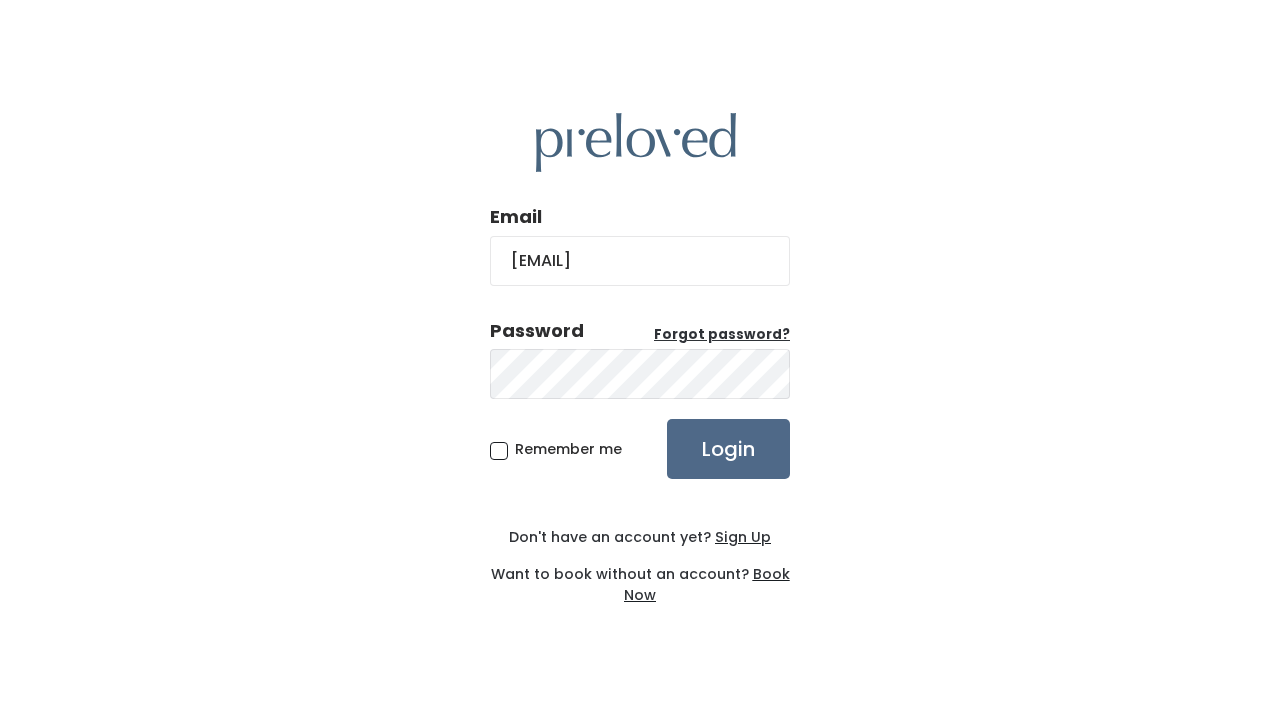 click on "Remember me" at bounding box center [556, 449] 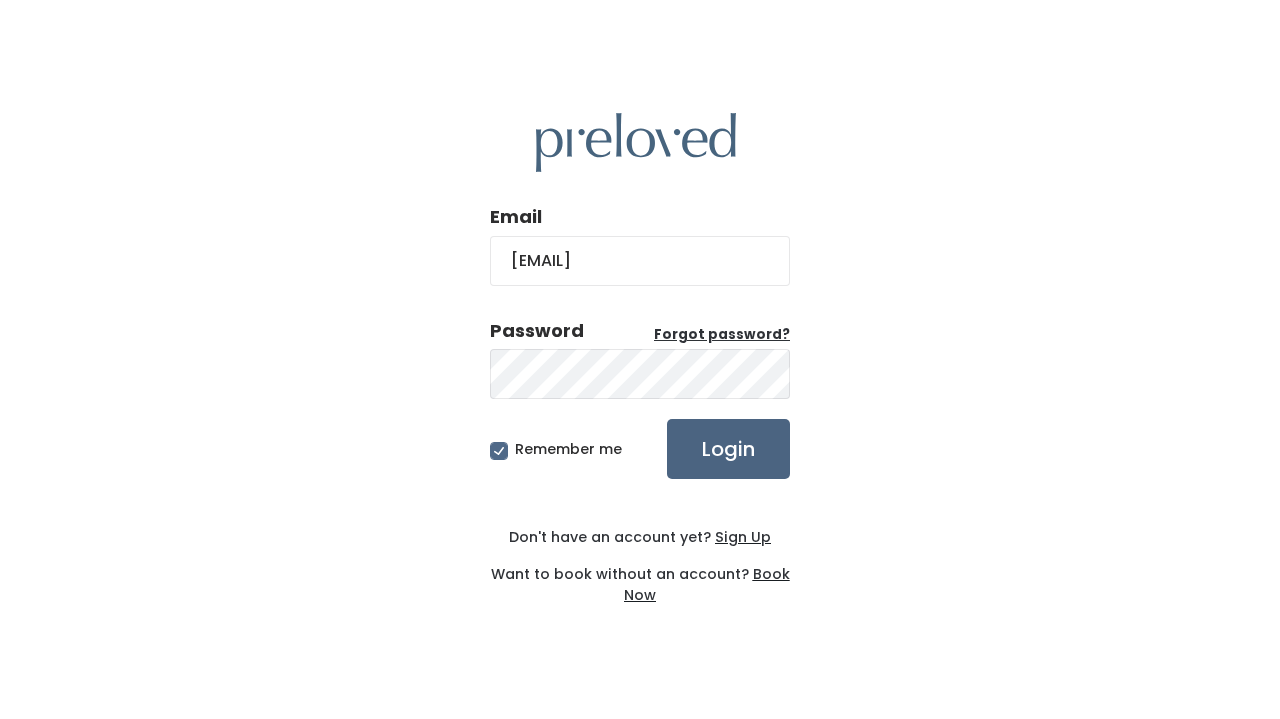 click on "Login" at bounding box center (728, 449) 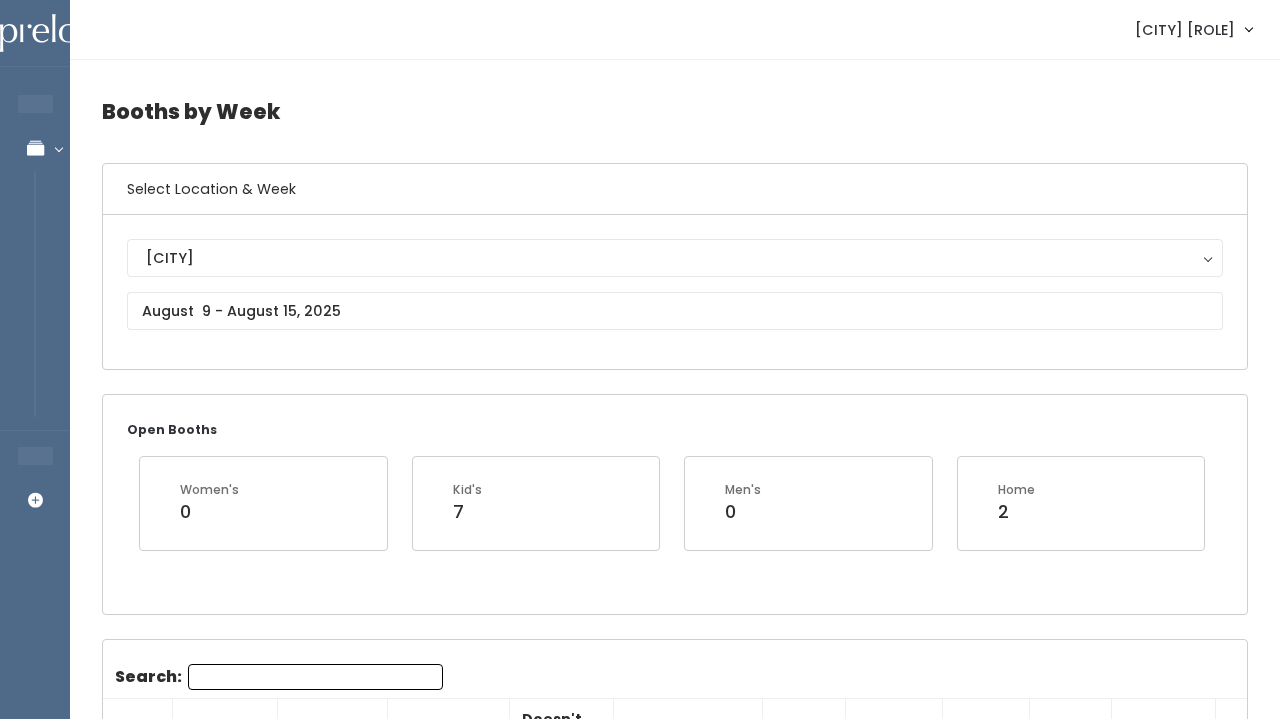 scroll, scrollTop: 0, scrollLeft: 0, axis: both 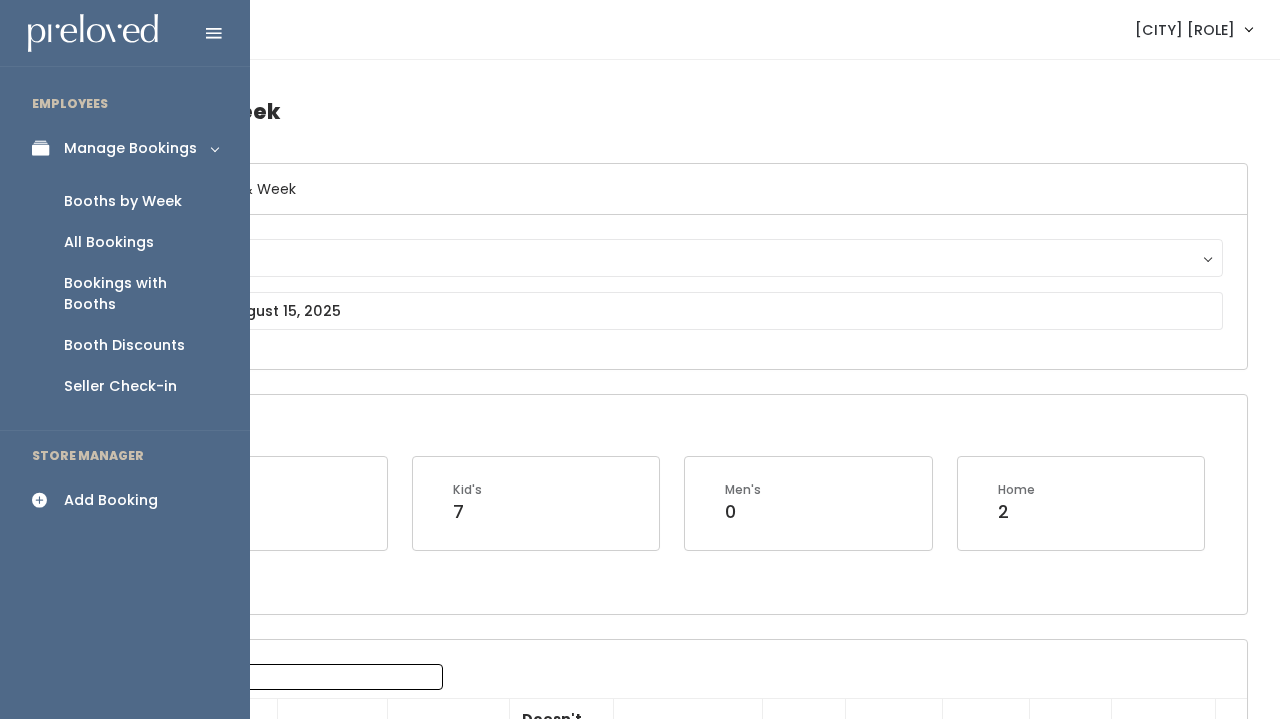 click on "All Bookings" at bounding box center [109, 242] 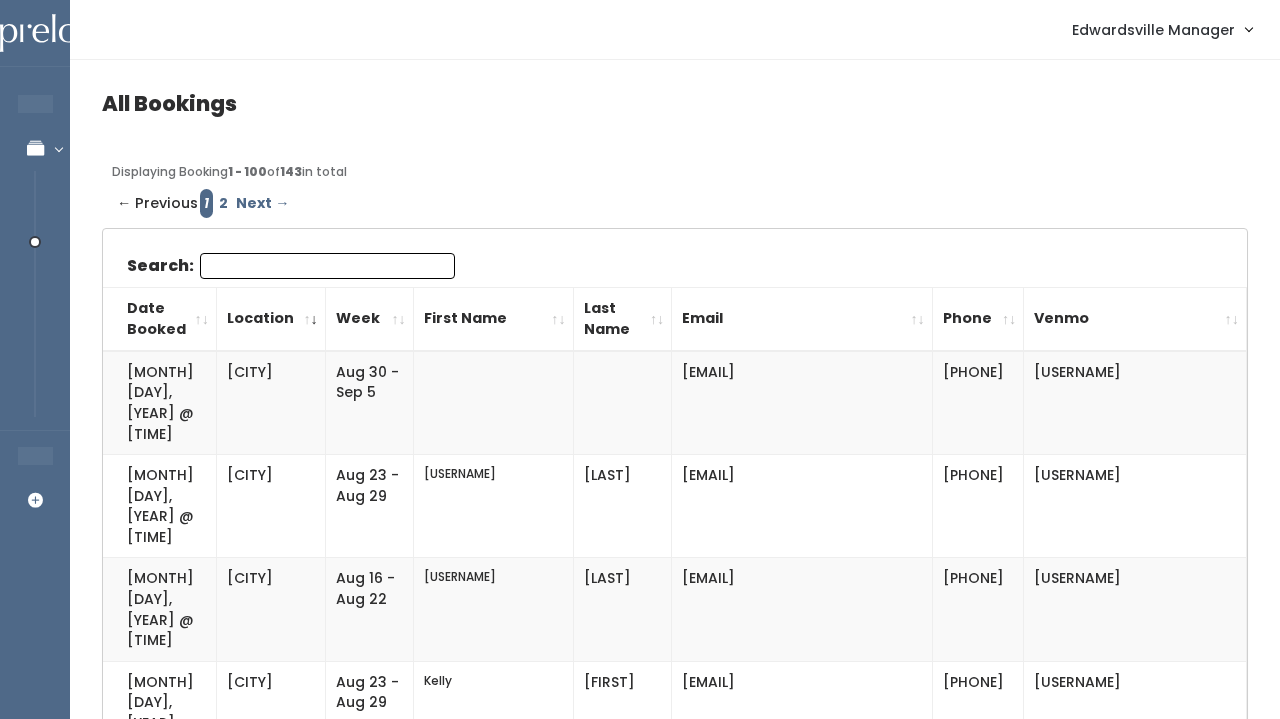 scroll, scrollTop: 0, scrollLeft: 0, axis: both 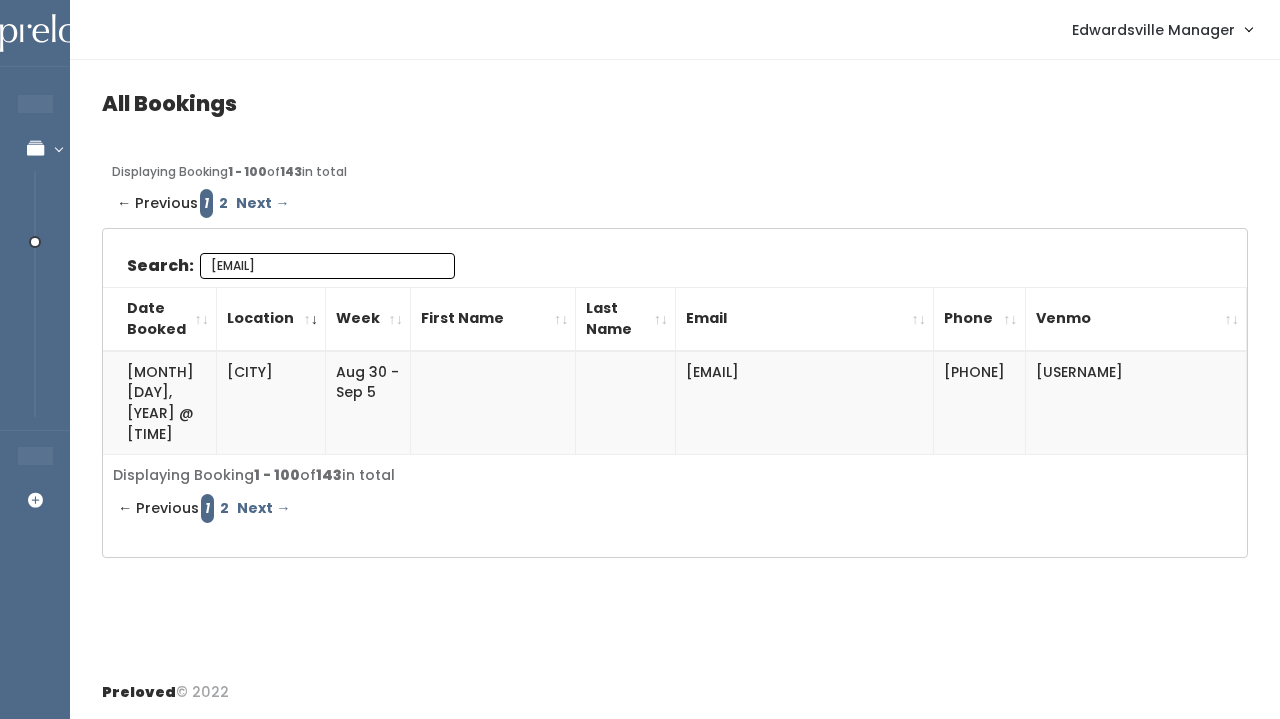 click on "[EMAIL]" at bounding box center (327, 266) 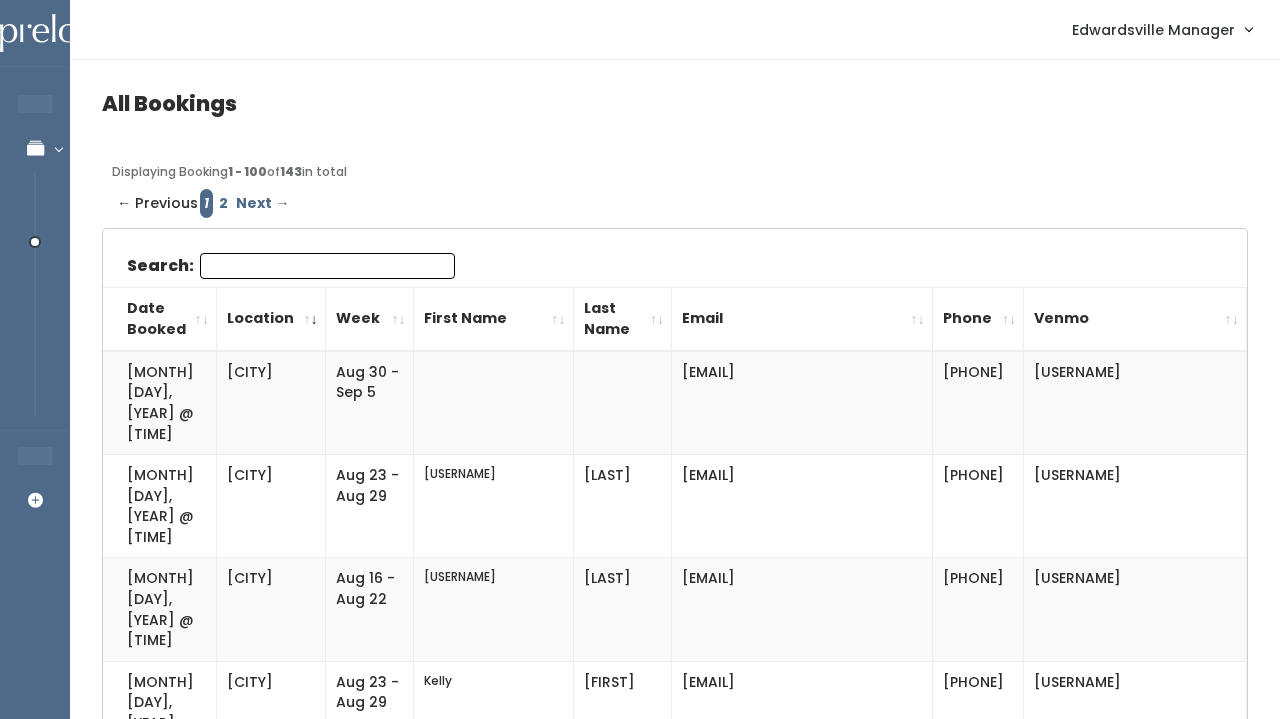 paste on "[EMAIL]" 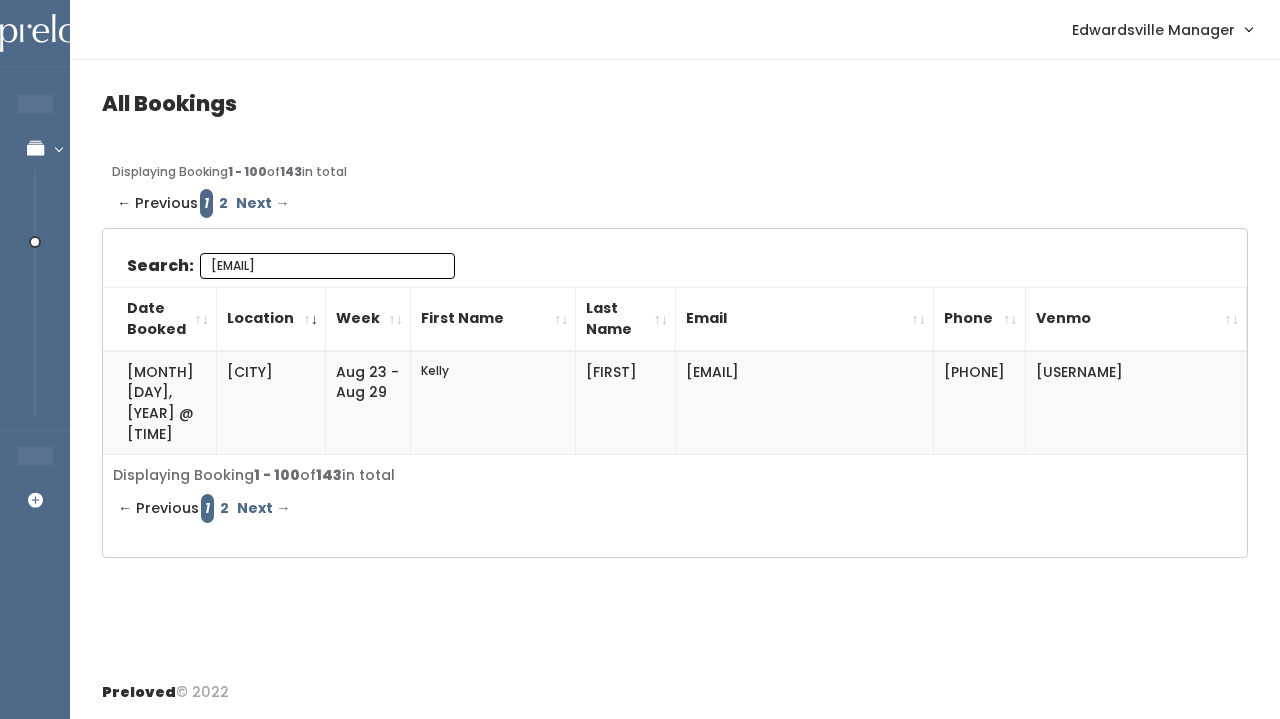 type on "[EMAIL]" 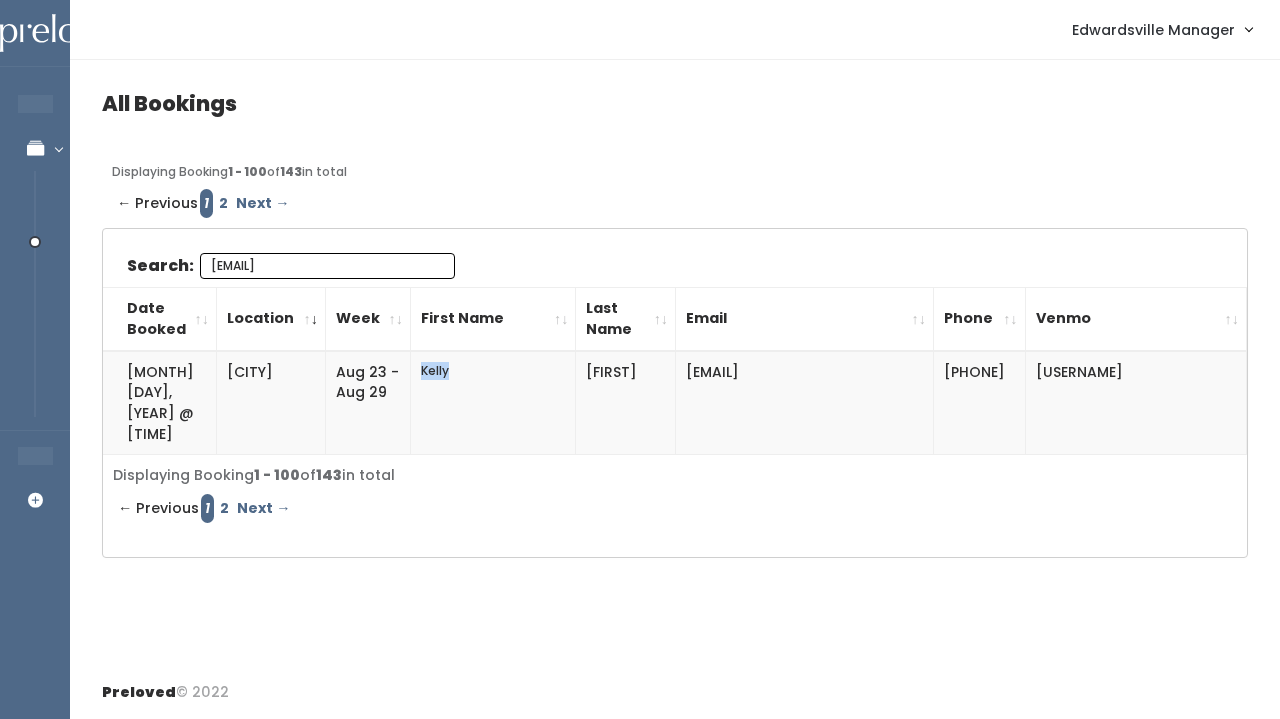 drag, startPoint x: 414, startPoint y: 376, endPoint x: 449, endPoint y: 379, distance: 35.128338 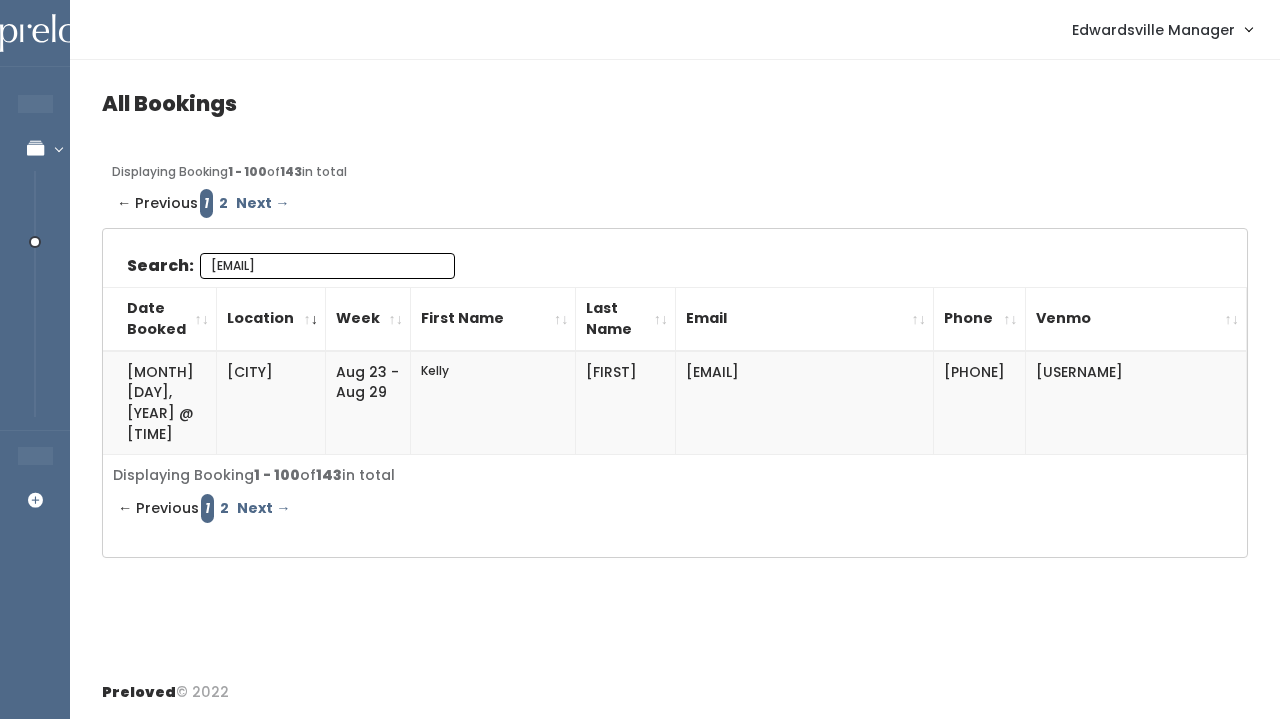 click on "[EMAIL]" at bounding box center (327, 266) 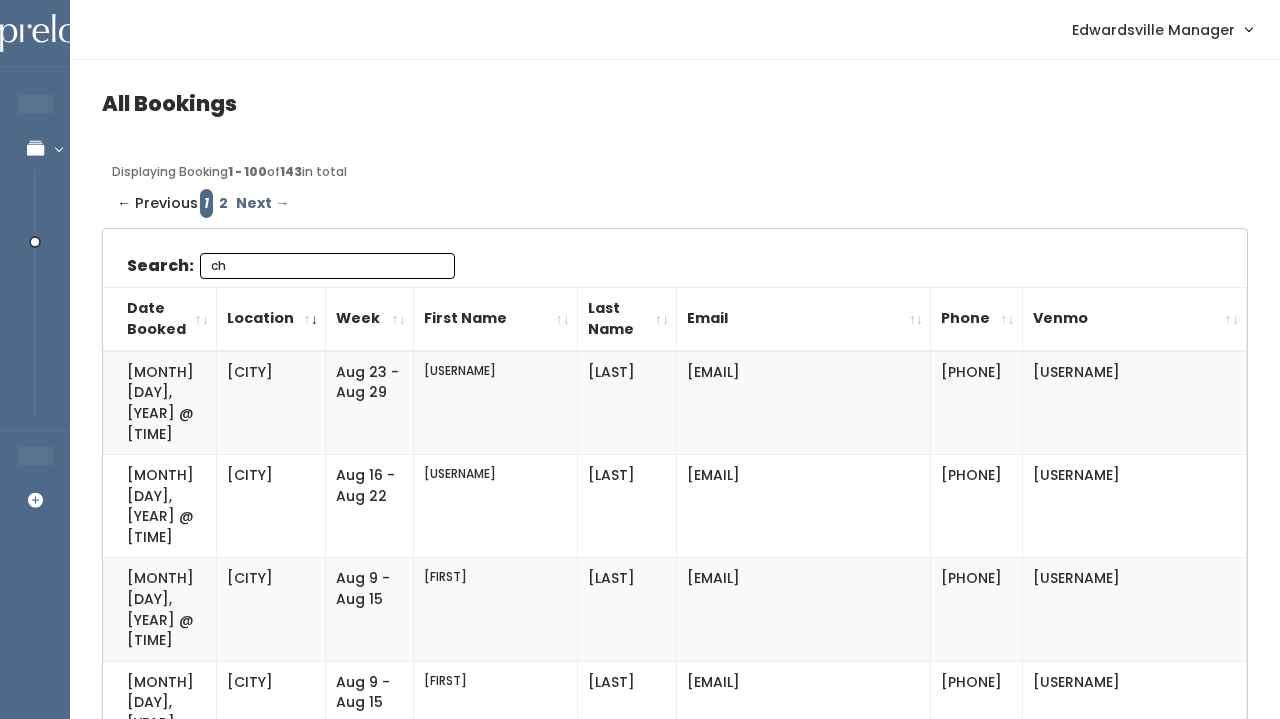 type on "c" 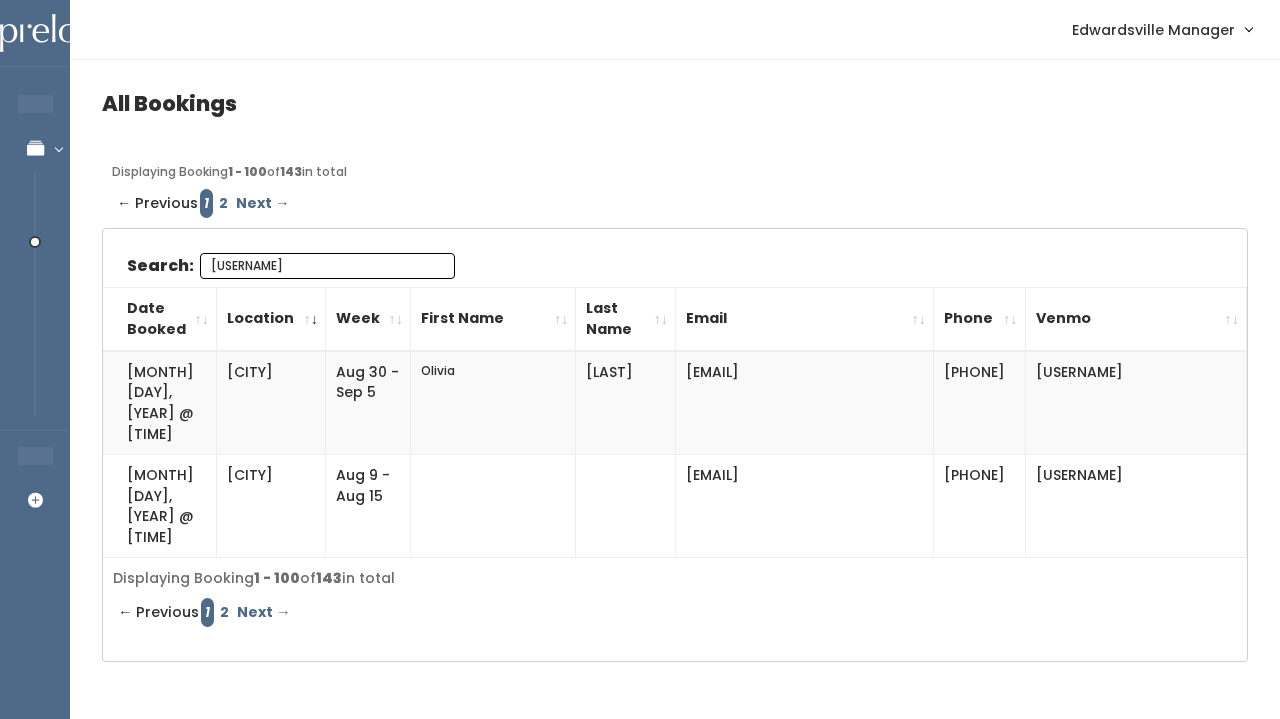type on "[USERNAME]" 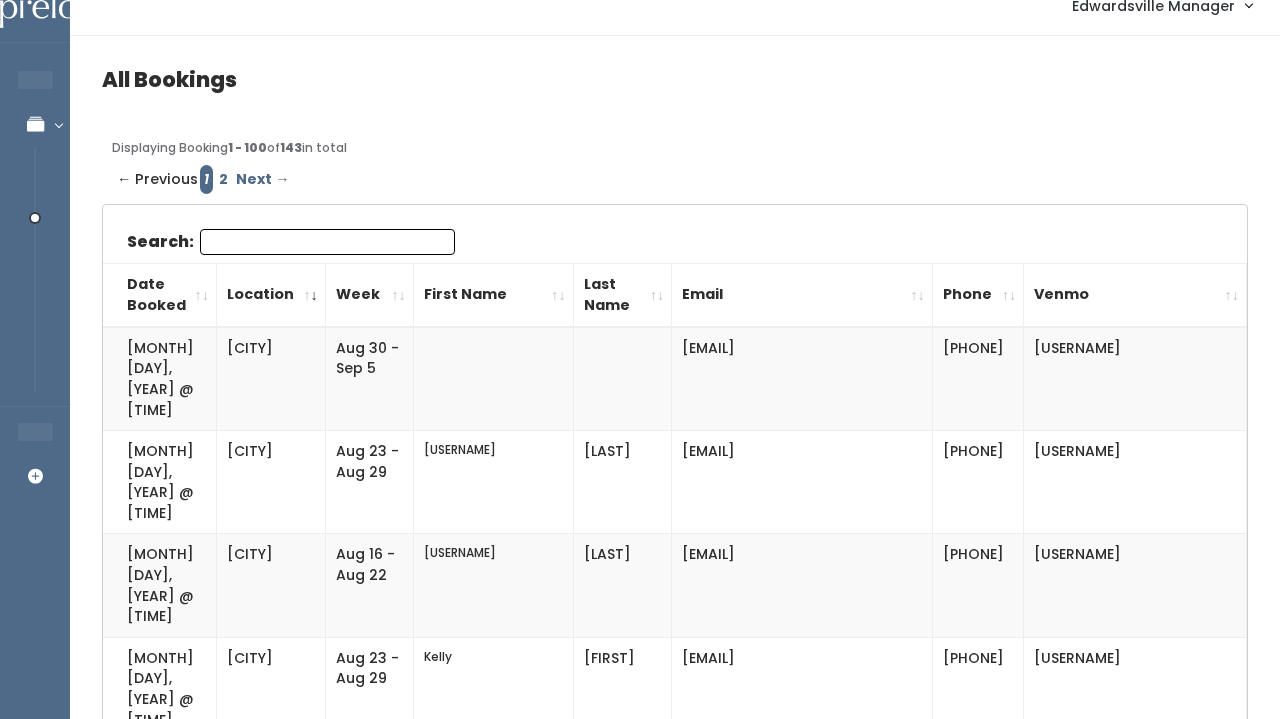 scroll, scrollTop: 26, scrollLeft: 0, axis: vertical 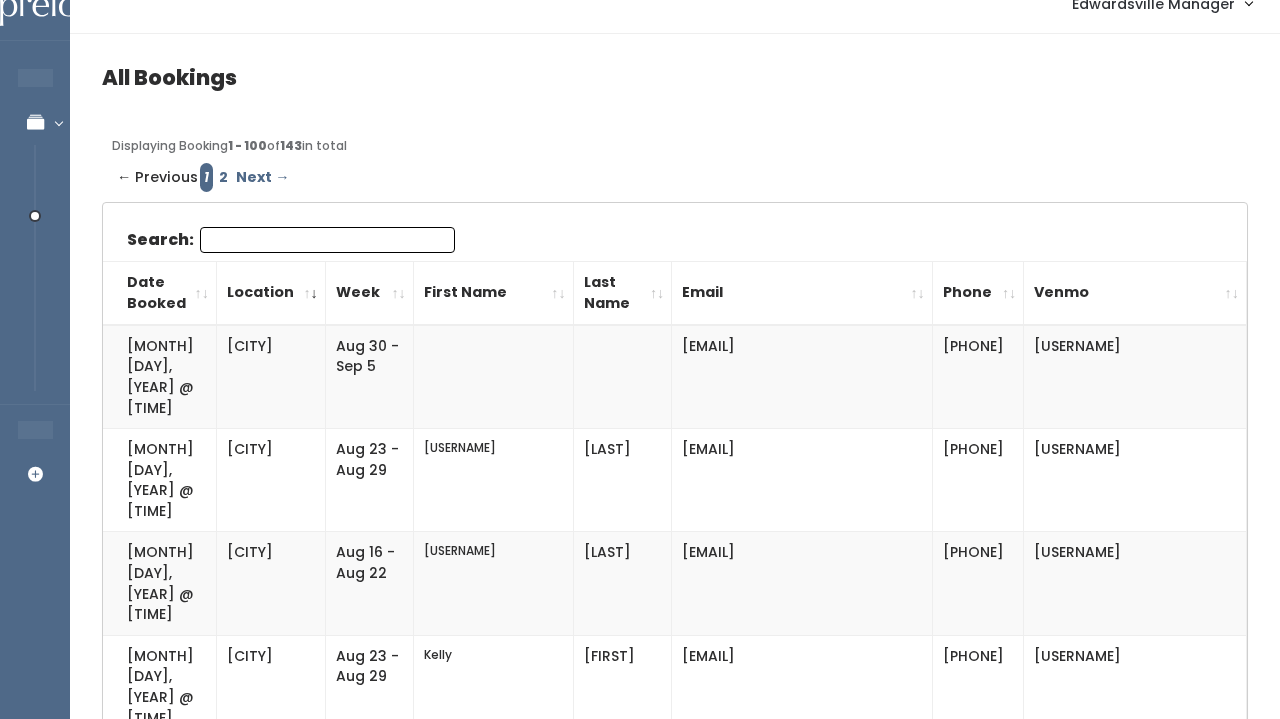 type 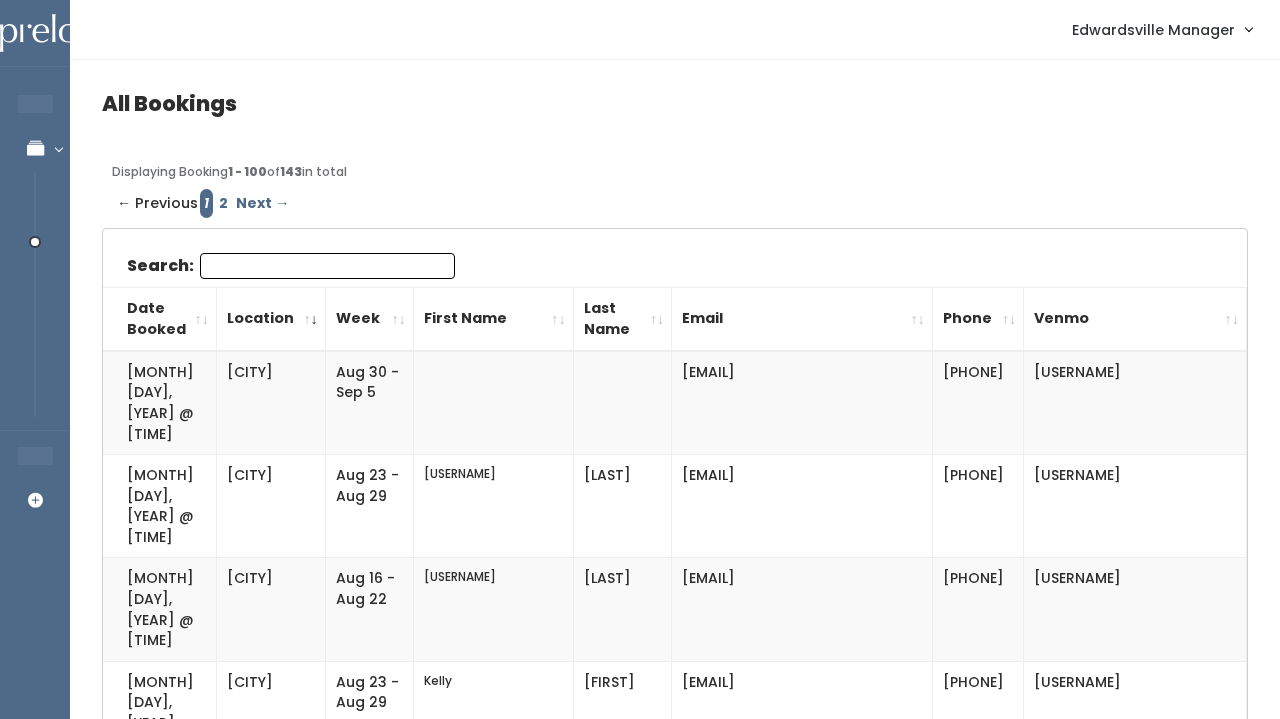 scroll, scrollTop: 0, scrollLeft: 0, axis: both 